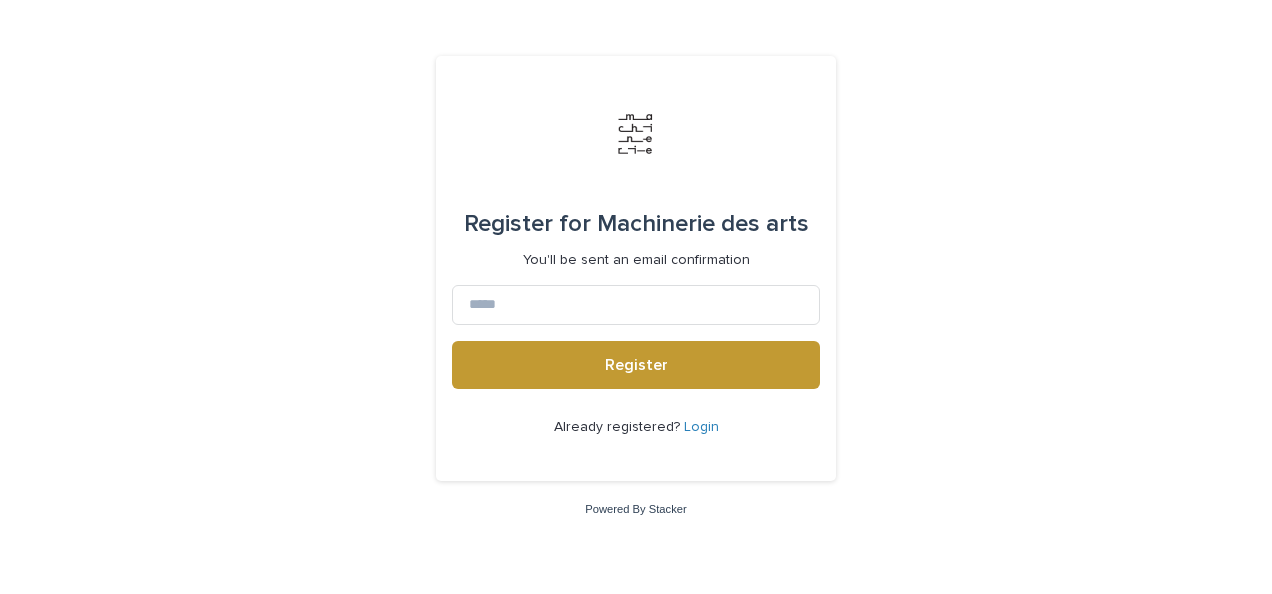 scroll, scrollTop: 0, scrollLeft: 0, axis: both 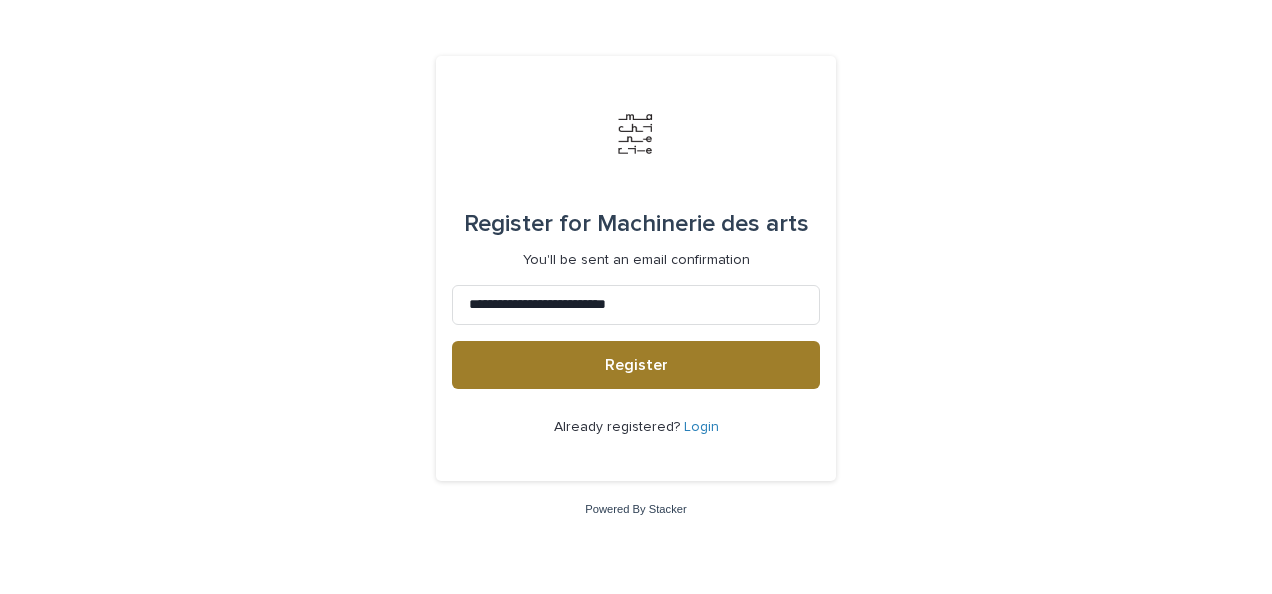 type on "**********" 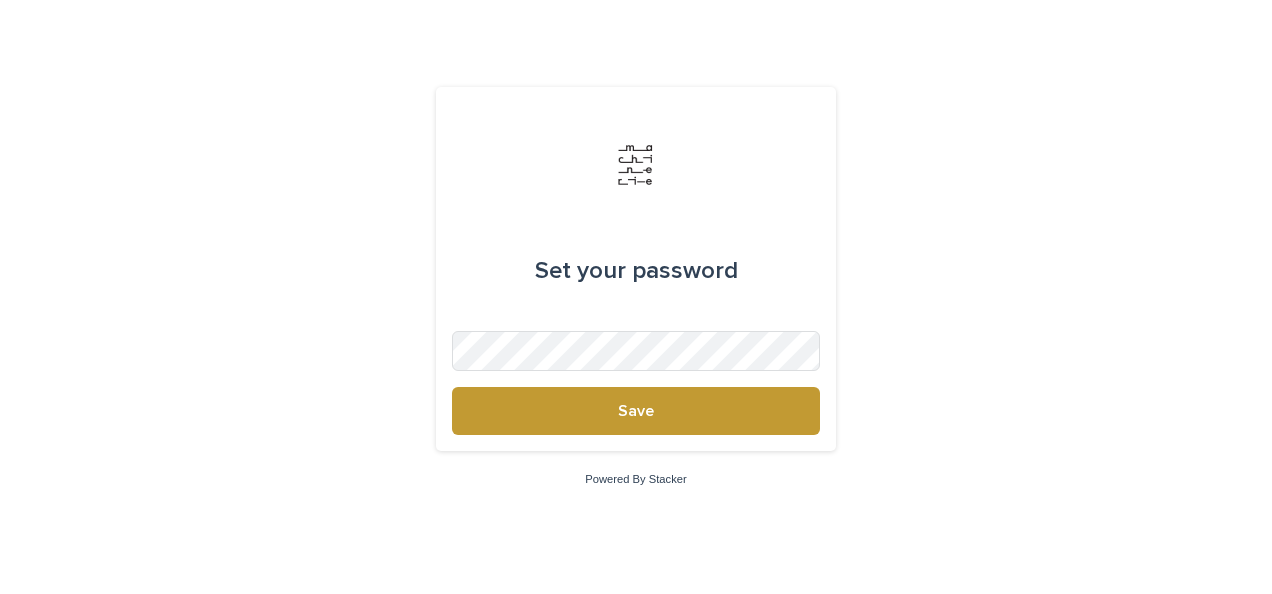 scroll, scrollTop: 0, scrollLeft: 0, axis: both 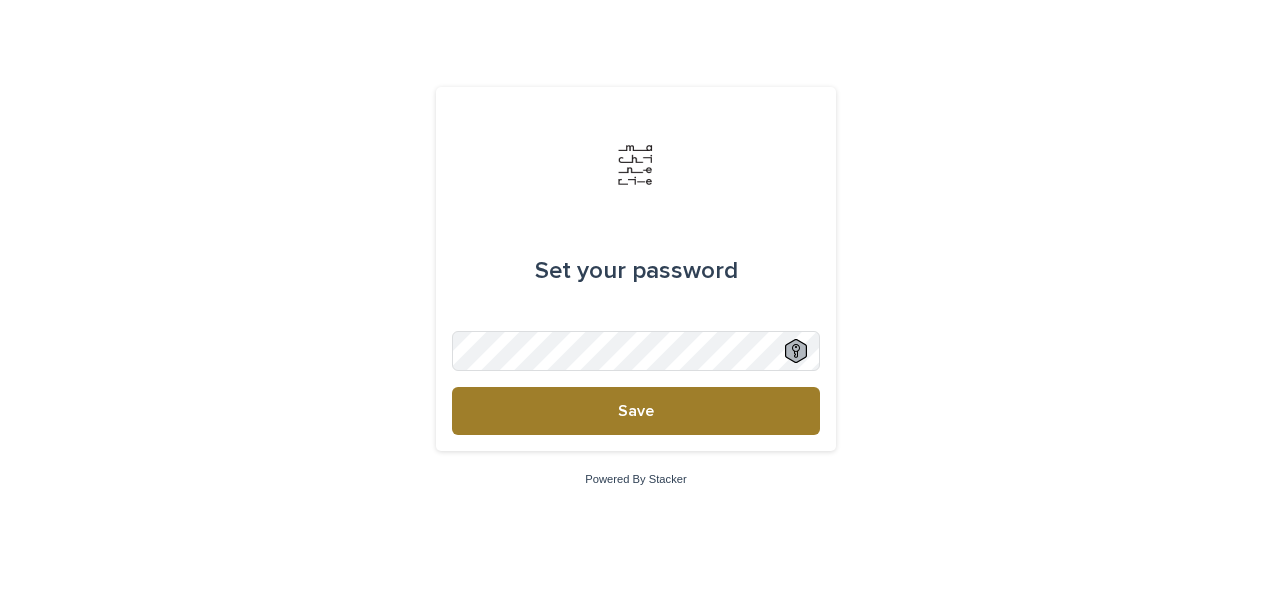 click on "Save" at bounding box center (636, 411) 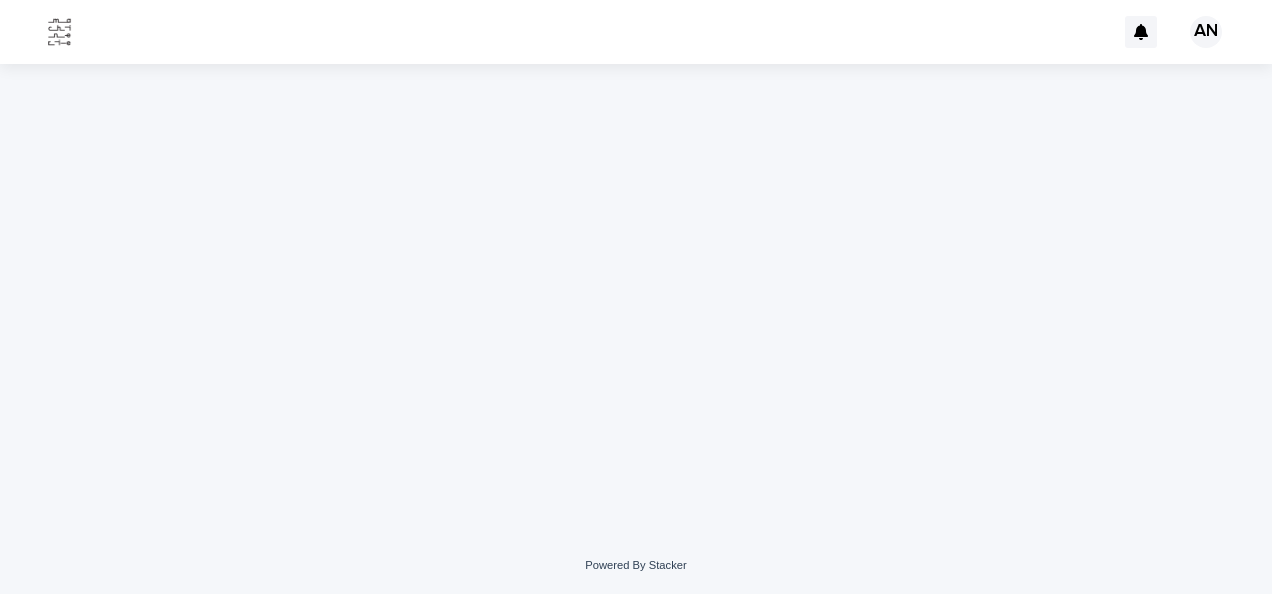 scroll, scrollTop: 0, scrollLeft: 0, axis: both 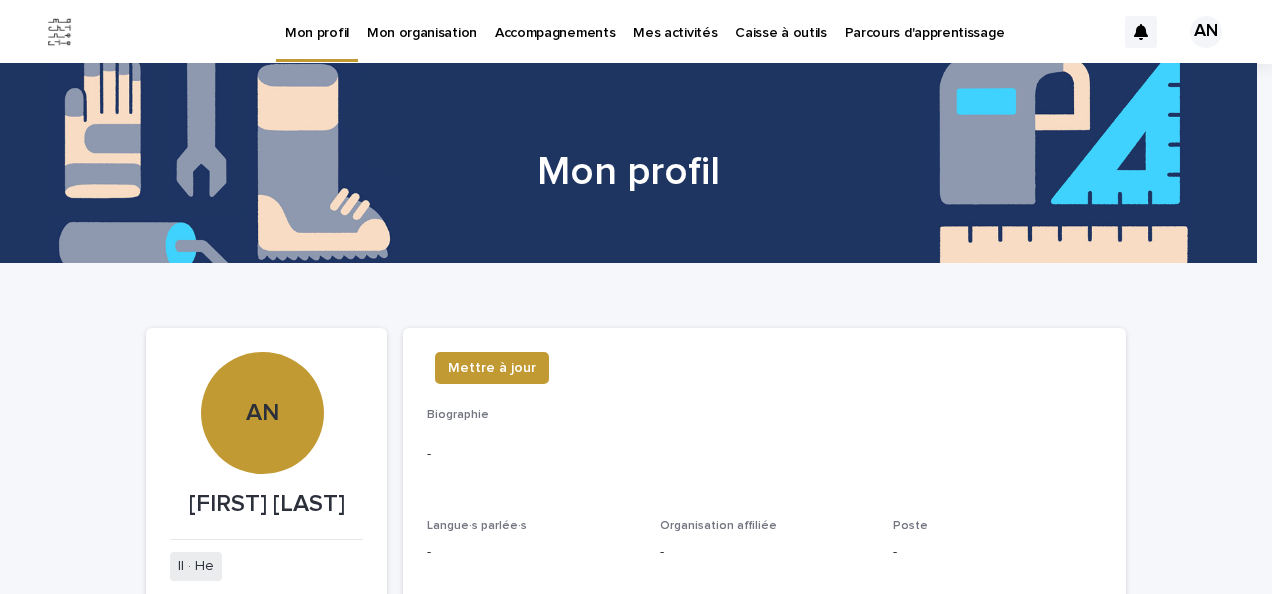 click on "Mon organisation" at bounding box center [422, 21] 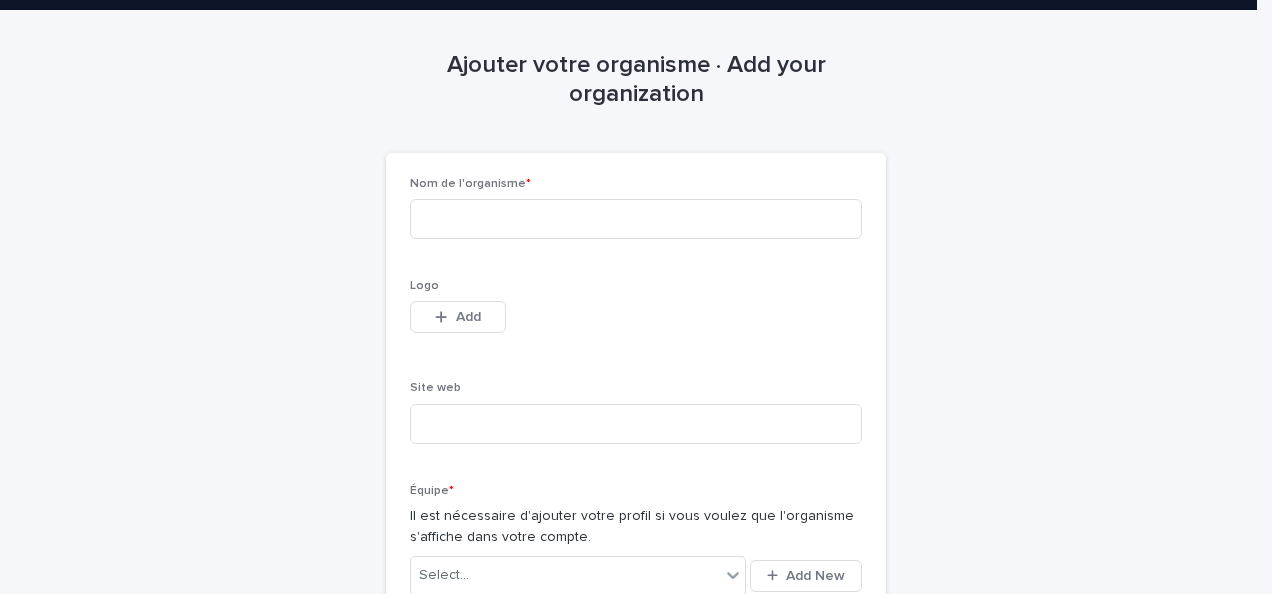 scroll, scrollTop: 0, scrollLeft: 0, axis: both 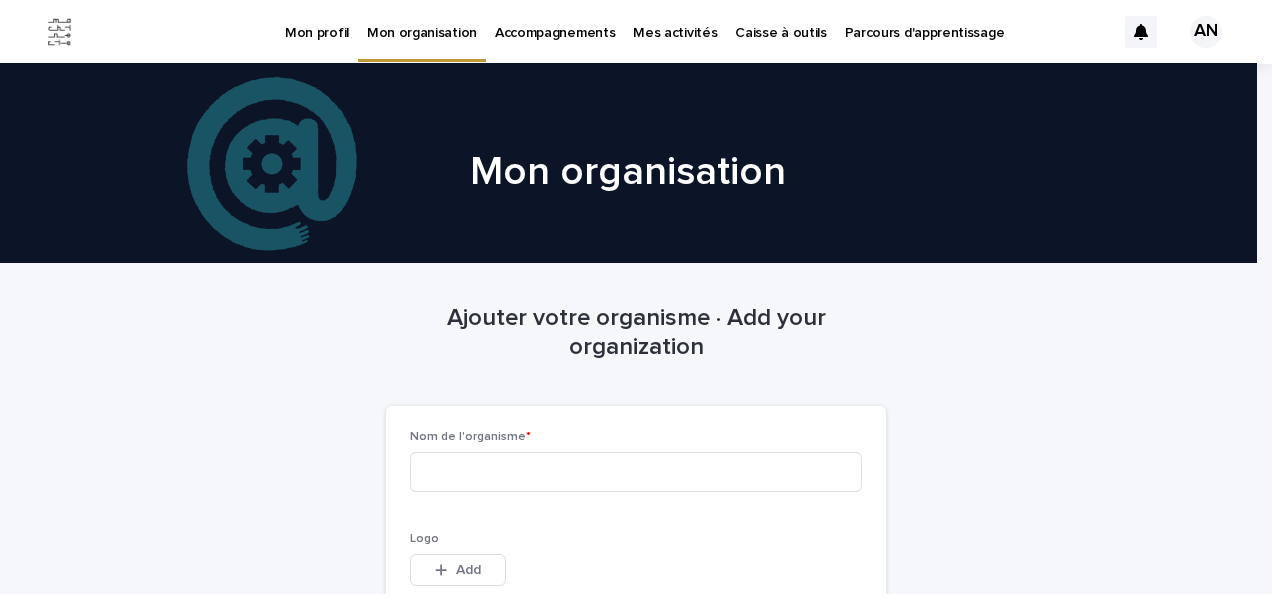 click on "Mes activités" at bounding box center (675, 21) 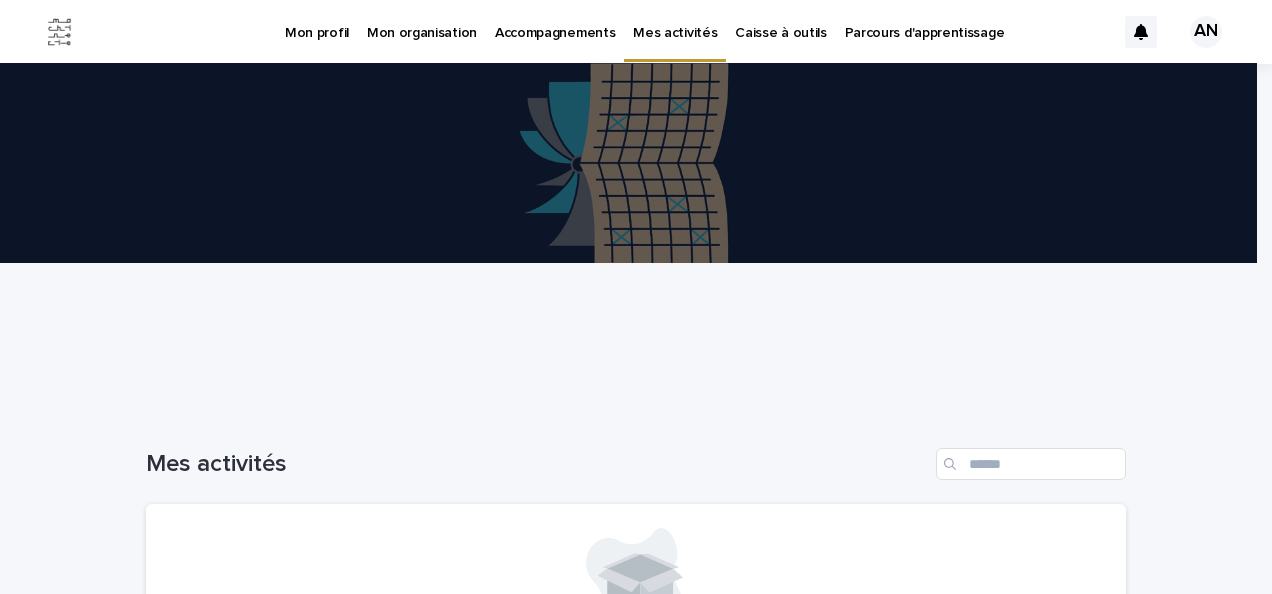 click on "Caisse à outils" at bounding box center (780, 31) 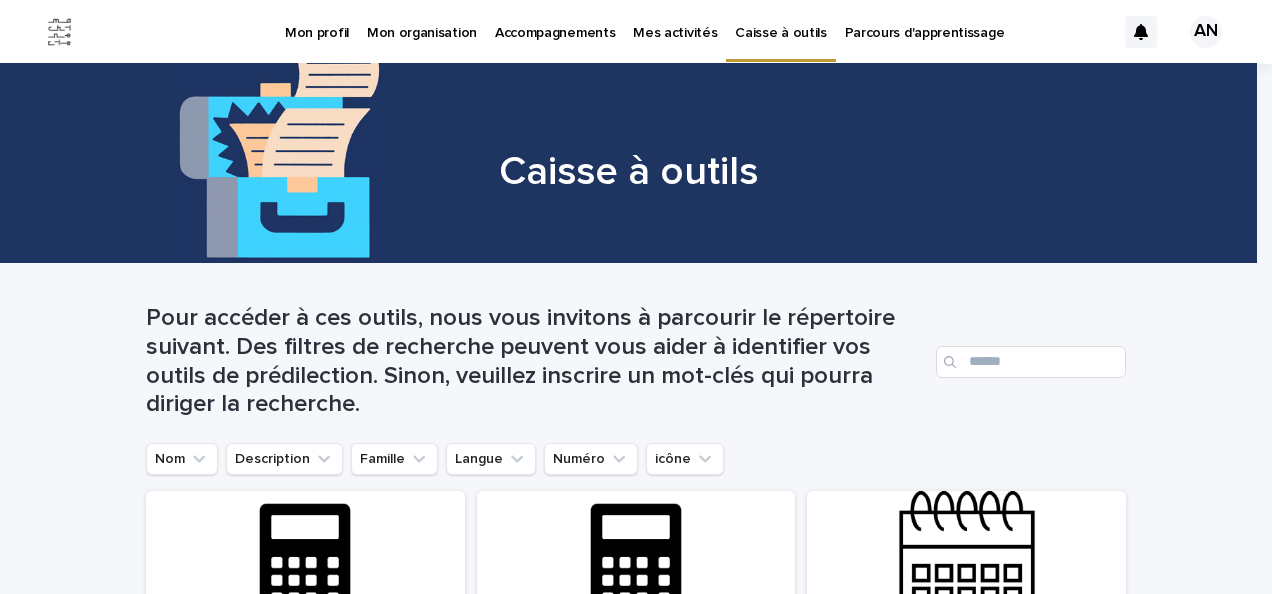 click on "Parcours d'apprentissage" at bounding box center [925, 21] 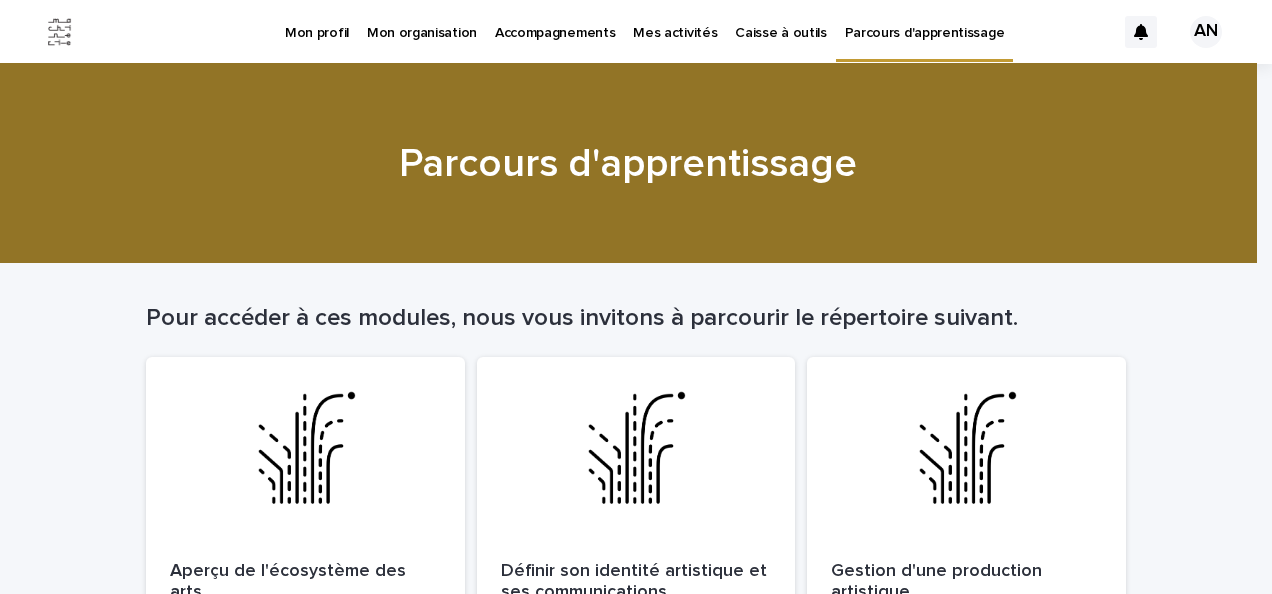 click on "Mon organisation" at bounding box center (422, 31) 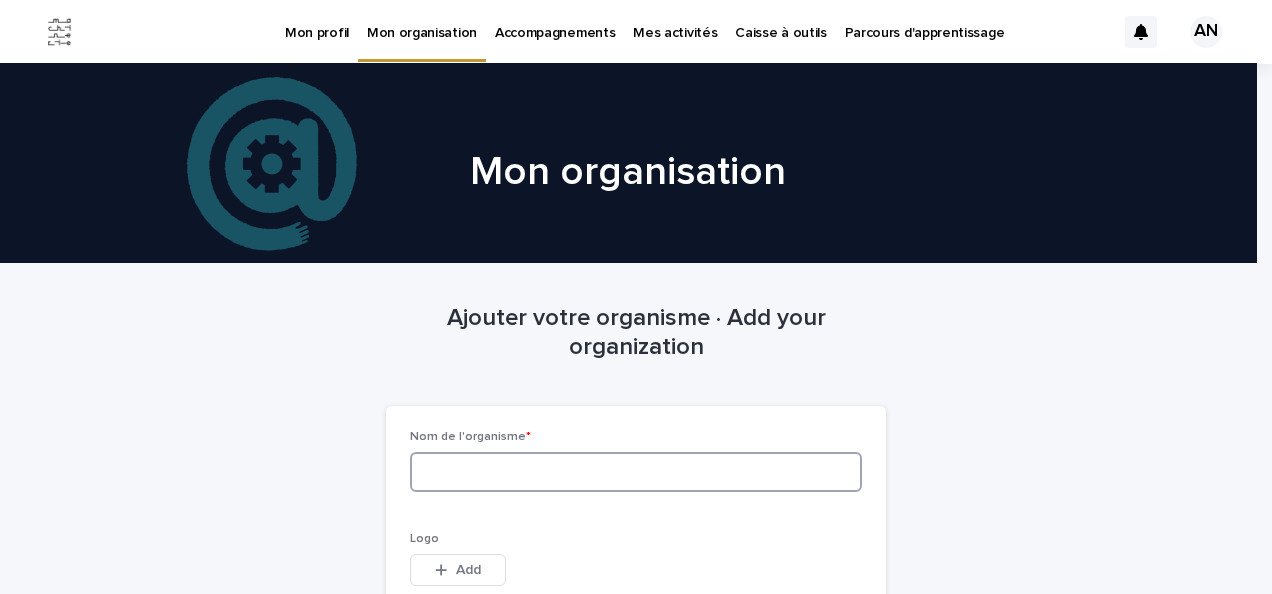 click at bounding box center [636, 472] 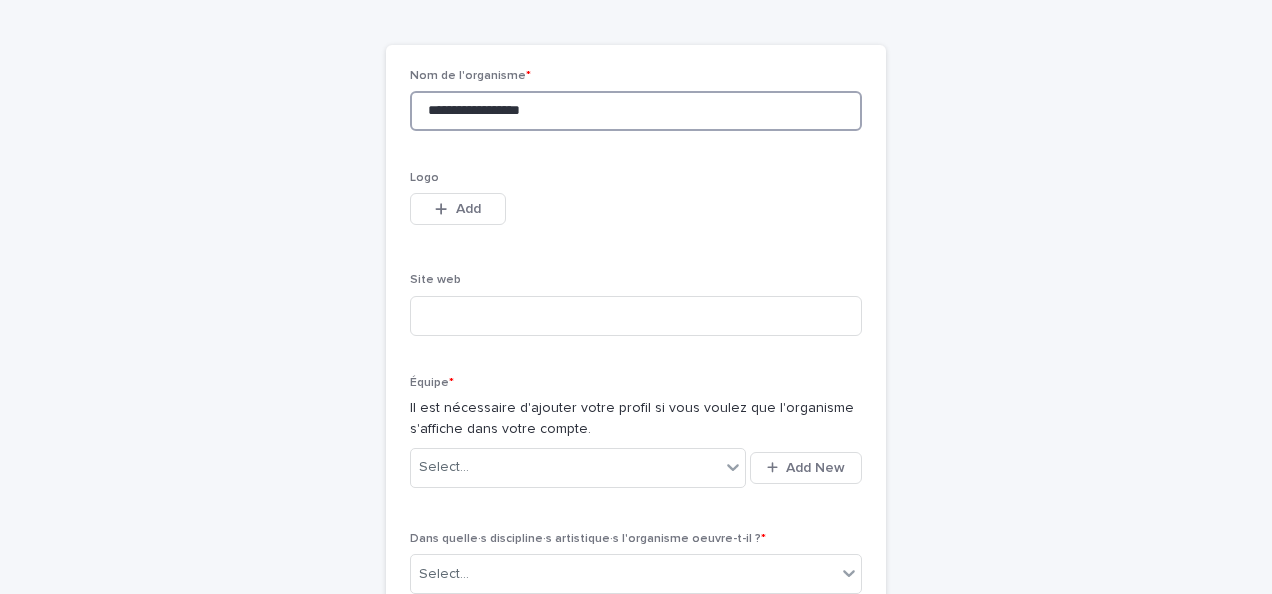 scroll, scrollTop: 371, scrollLeft: 0, axis: vertical 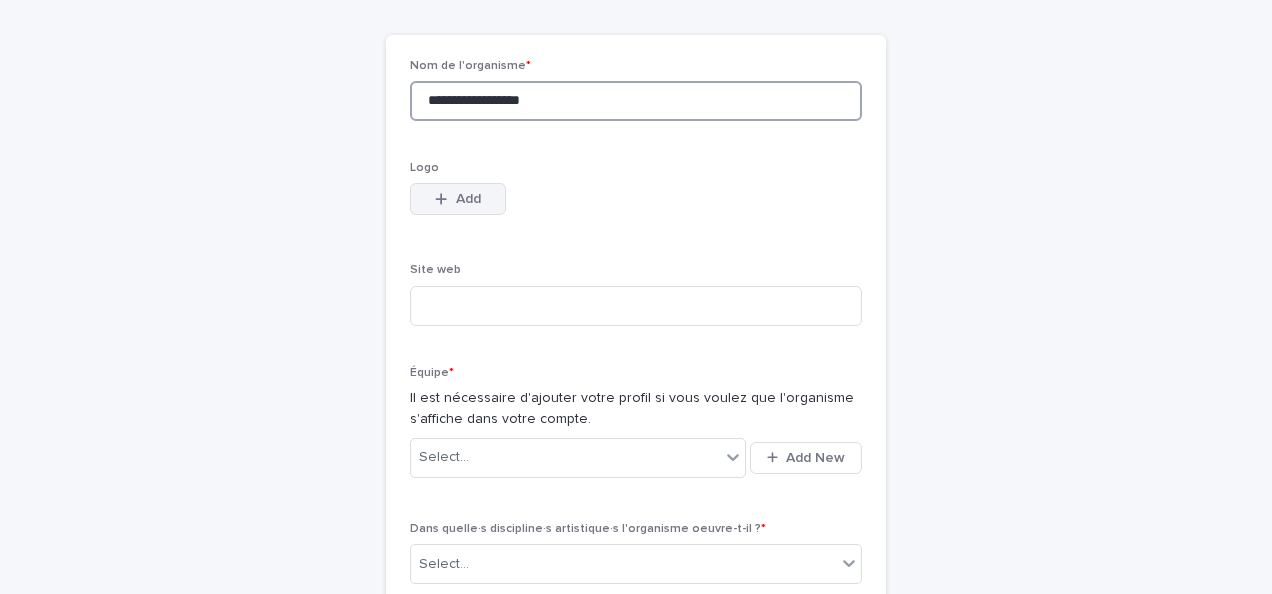 type on "**********" 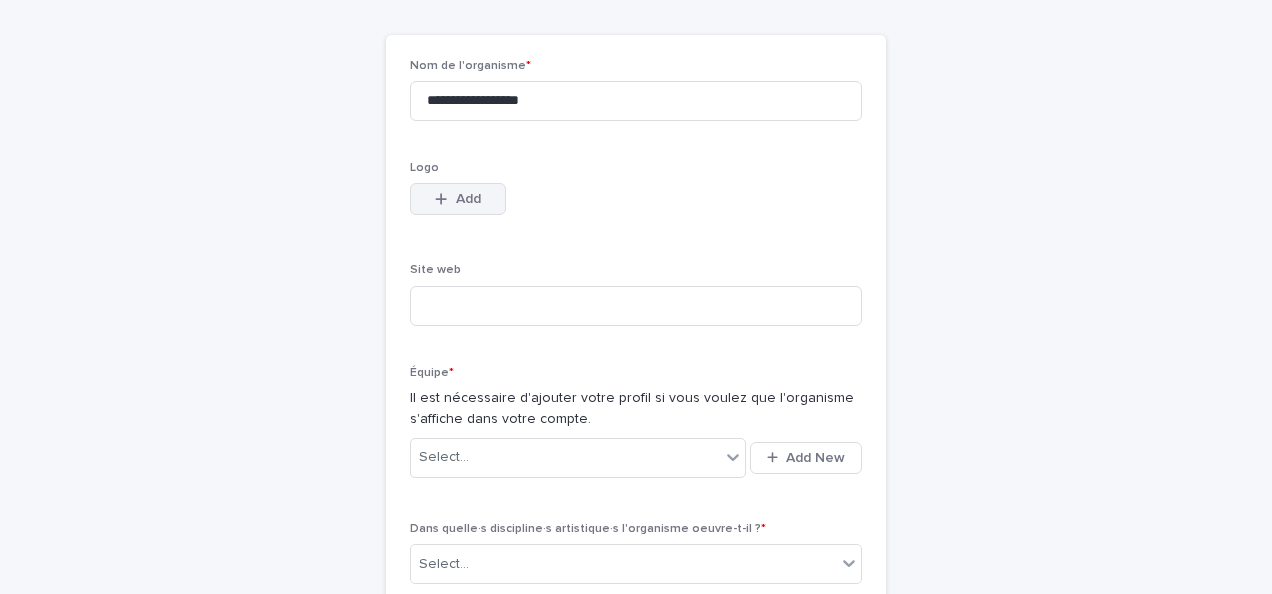 click on "Add" at bounding box center [468, 199] 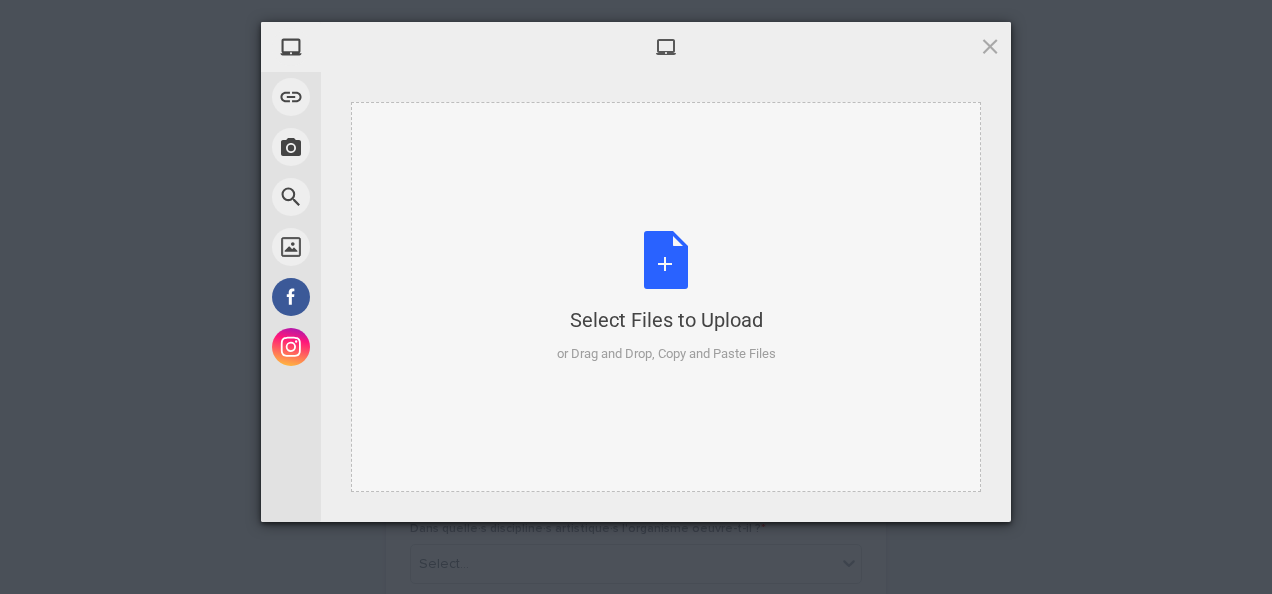 click on "Select Files to Upload
or Drag and Drop, Copy and Paste Files" at bounding box center [666, 297] 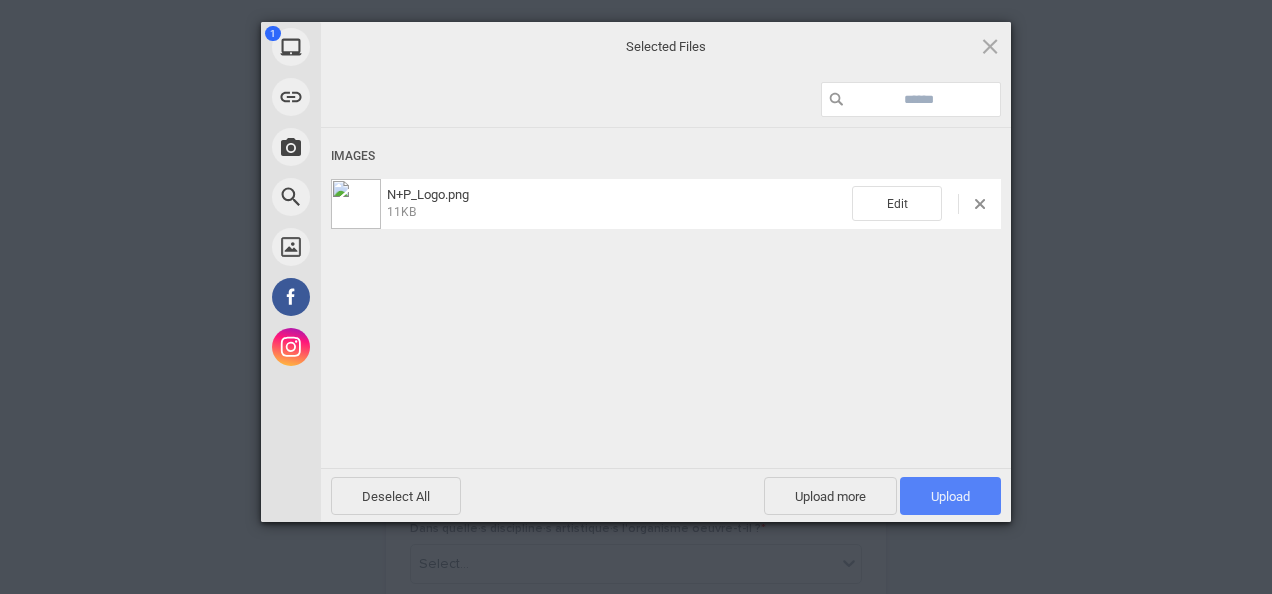 click on "Upload
1" at bounding box center [950, 496] 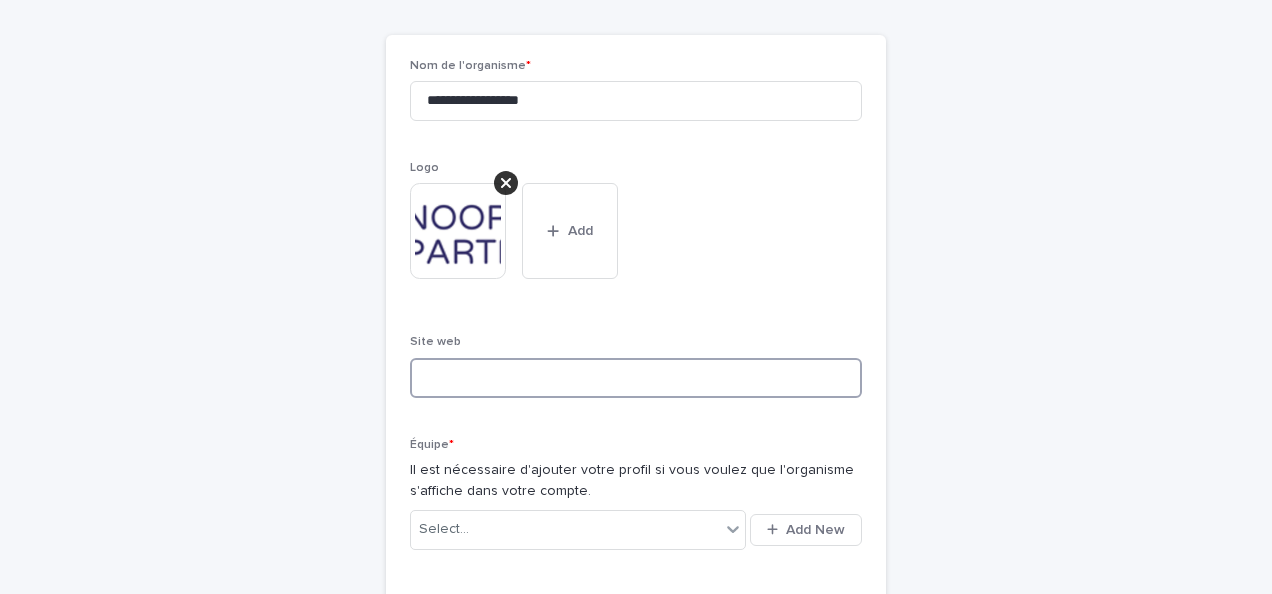 click at bounding box center [636, 378] 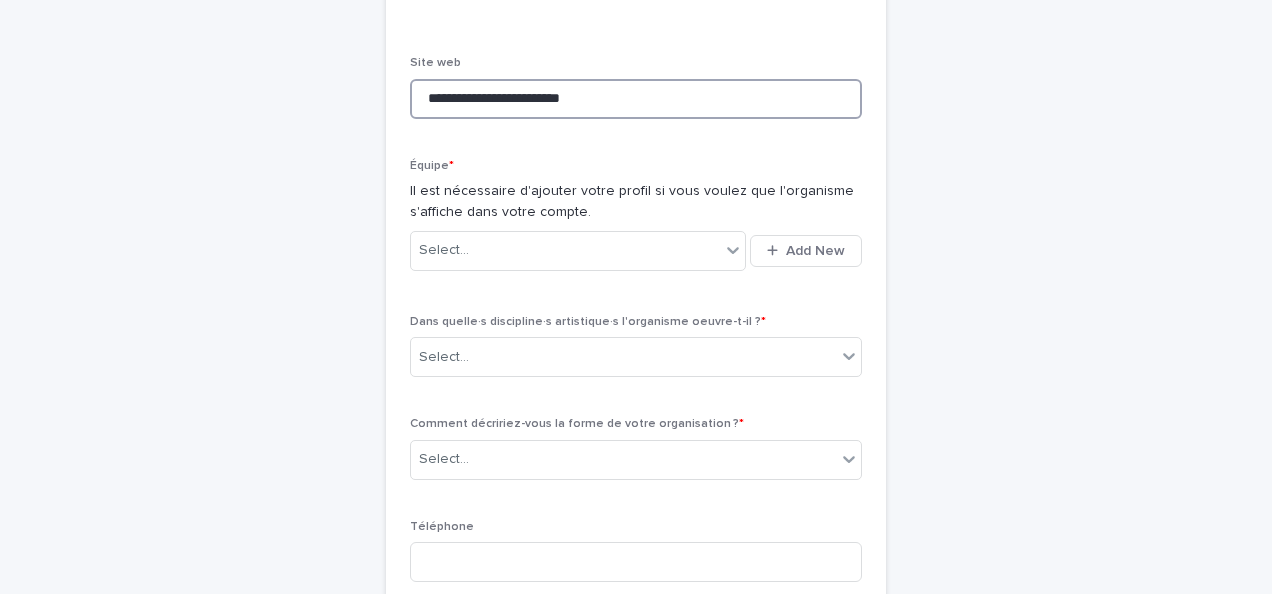 scroll, scrollTop: 676, scrollLeft: 0, axis: vertical 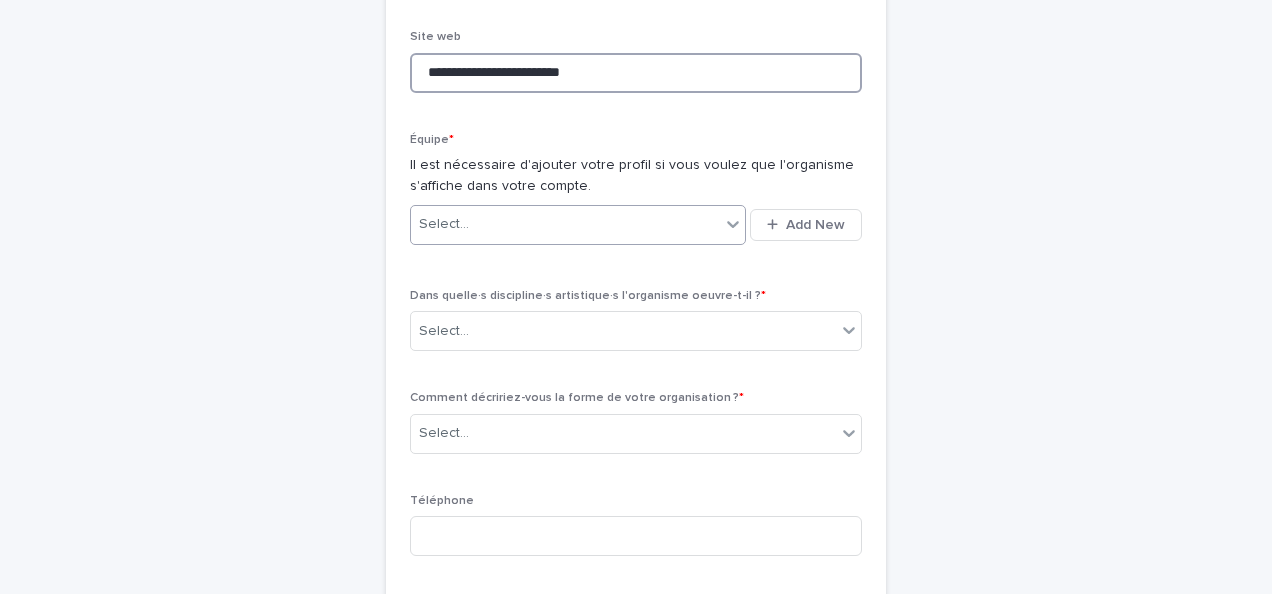 type on "**********" 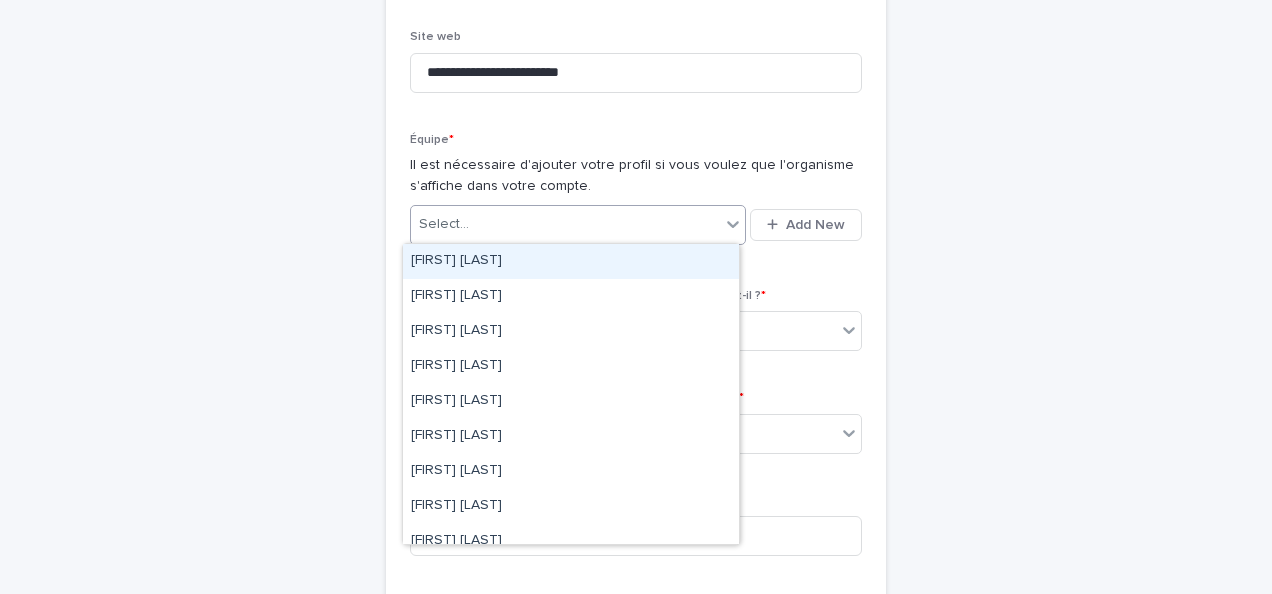 click 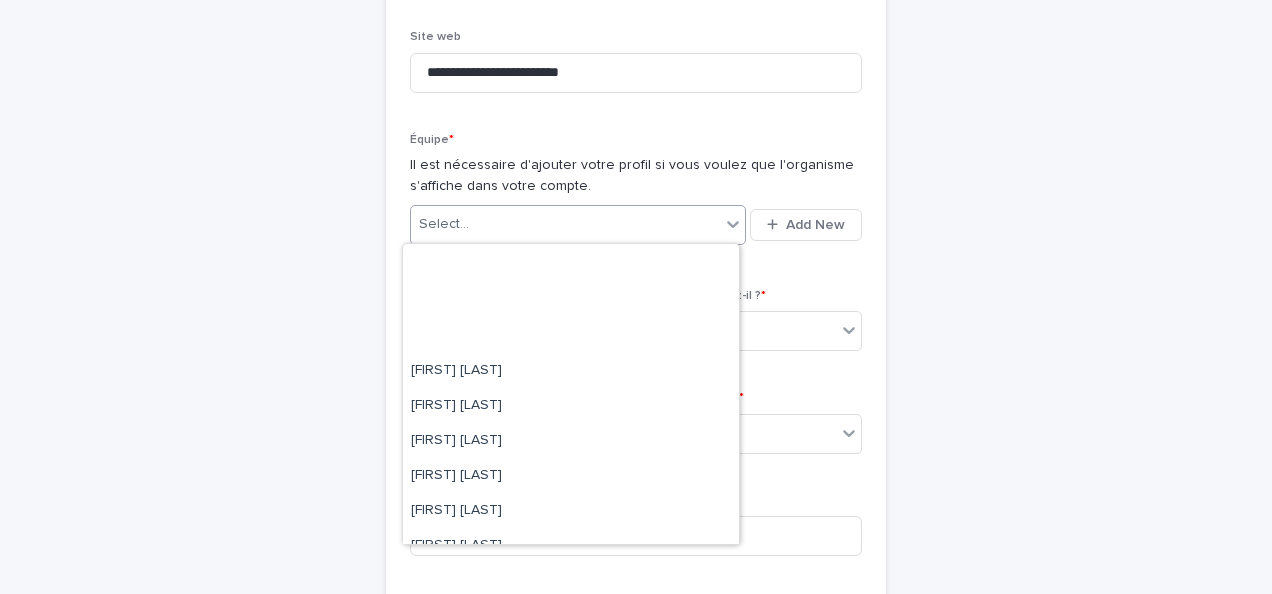 scroll, scrollTop: 10871, scrollLeft: 0, axis: vertical 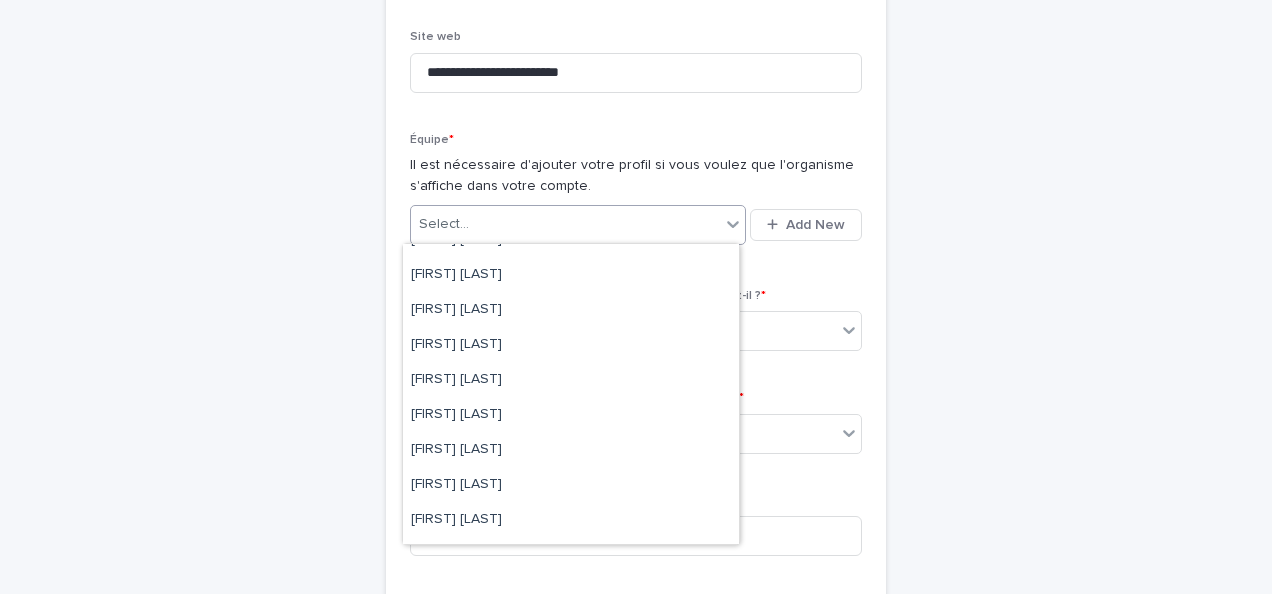 click on "Add your organization Loading... Saving… Loading... Saving… Loading... Saving… Nom de l'organisme * [ORGANIZATION_NAME] Logo This file cannot be opened Download File Add Site web * [WEBSITE] Équipe * Il est nécessaire d'ajouter votre profil si vous voulez que l'organisme s'affiche dans votre compte.       option  [FIRST] [LAST] focused, [NUMBER] of [NUMBER]. [NUMBER] results available. Use Up and Down to choose options, press Enter to select the currently focused option, press Escape to exit the menu, press Tab to select the option and exit the menu. Select... Add New Dans quelle·s discipline·s artistique·s l'organisme oeuvre-t-il ? * Select... Comment décririez-vous la forme de votre organisation ? * Select... Téléphone Adresse Local Ville Province Pays Code Postal Loading... Saving… Sorry, there was an error saving your record. Please try again. Please fill out the required fields above. Save" at bounding box center (636, 423) 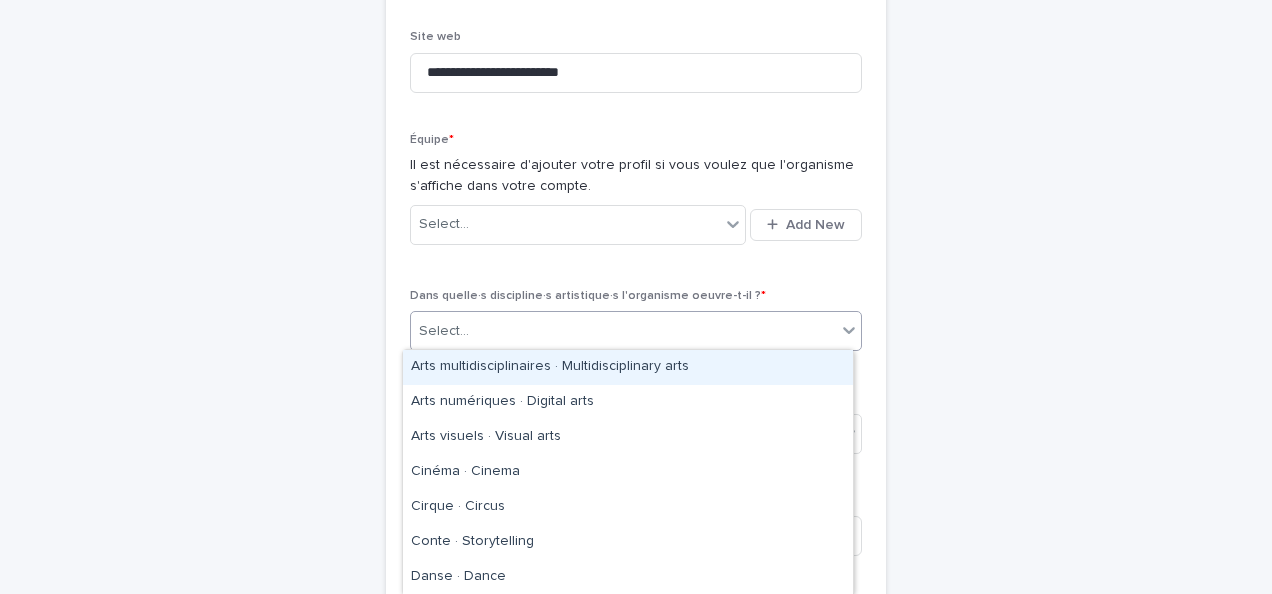 click 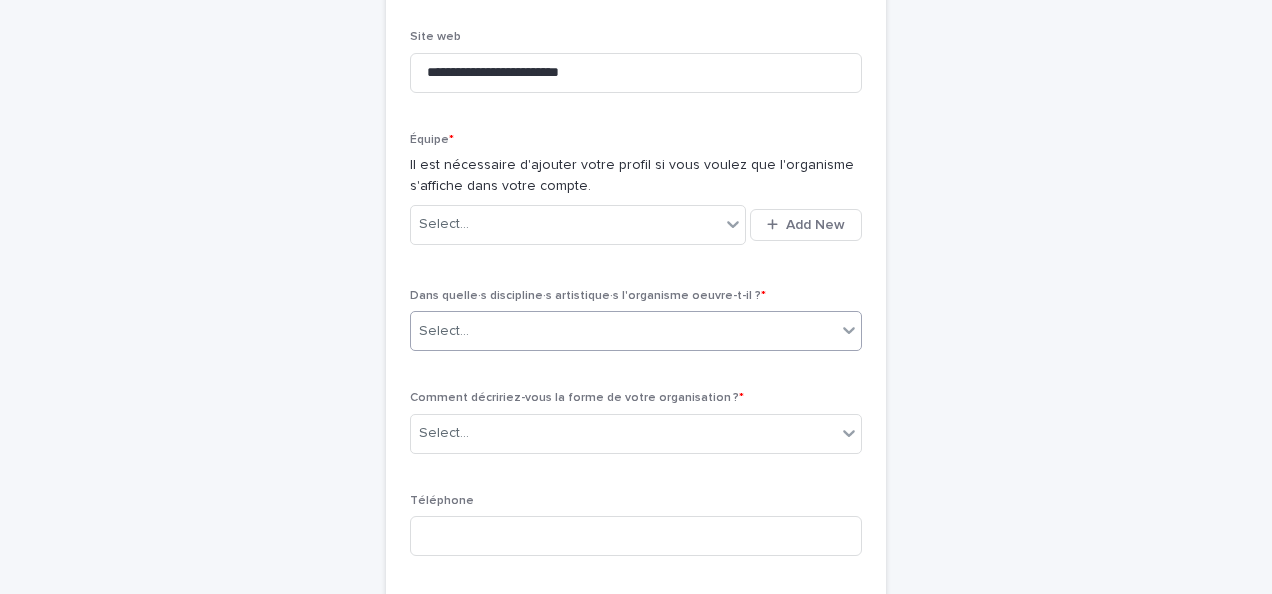 click 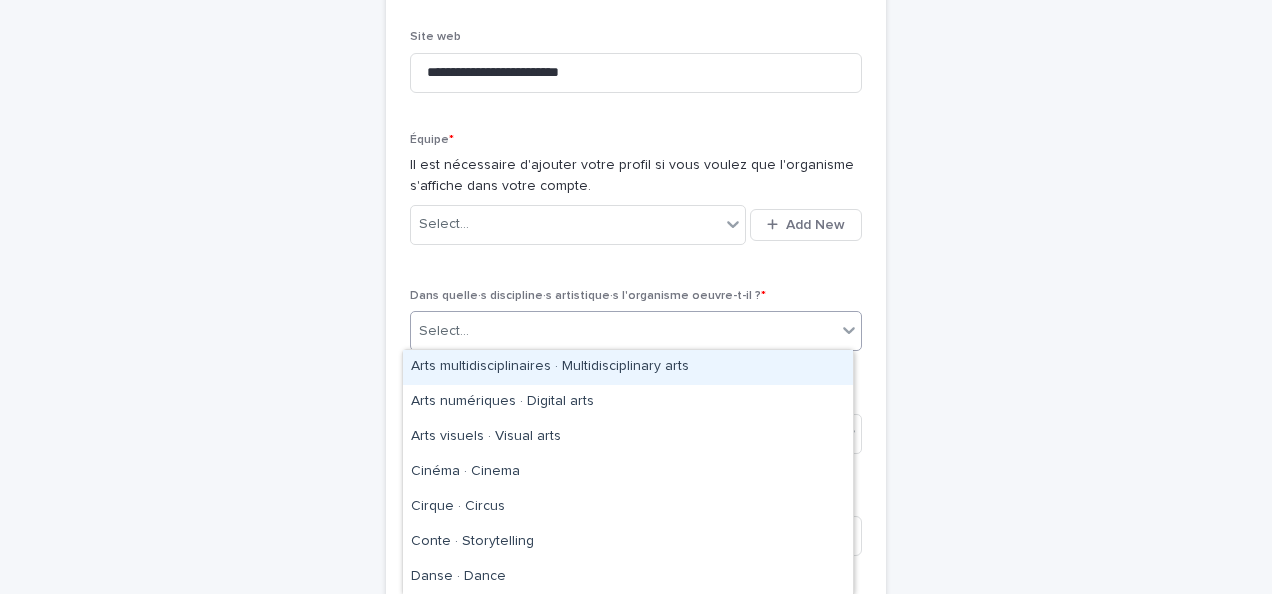click 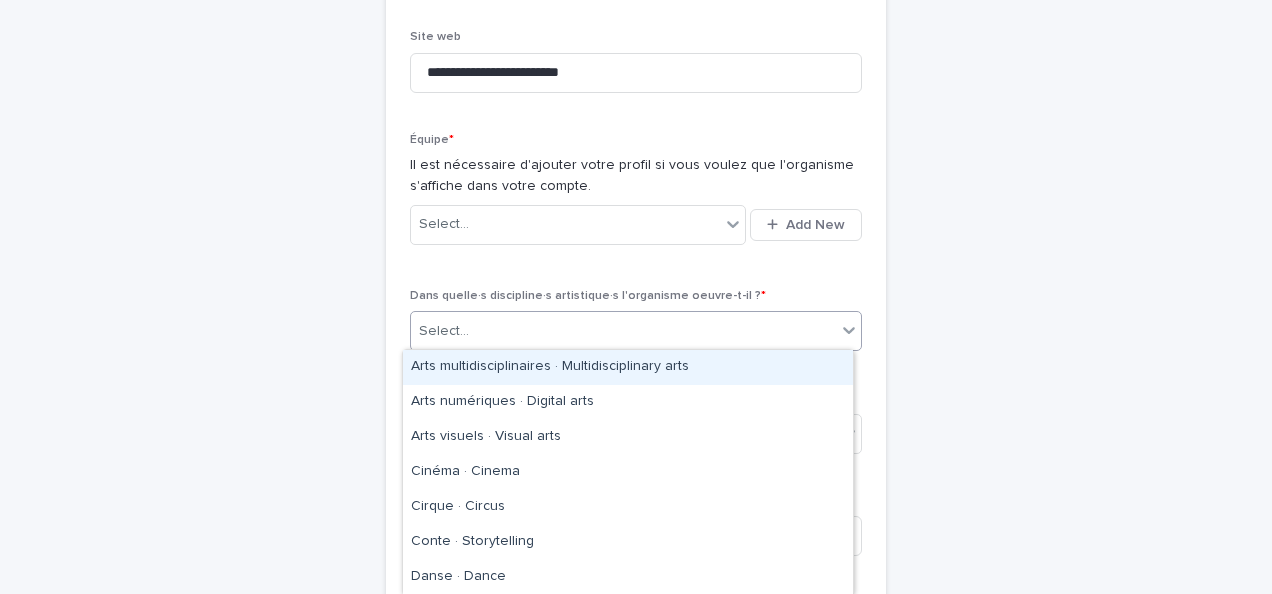 scroll, scrollTop: 385, scrollLeft: 0, axis: vertical 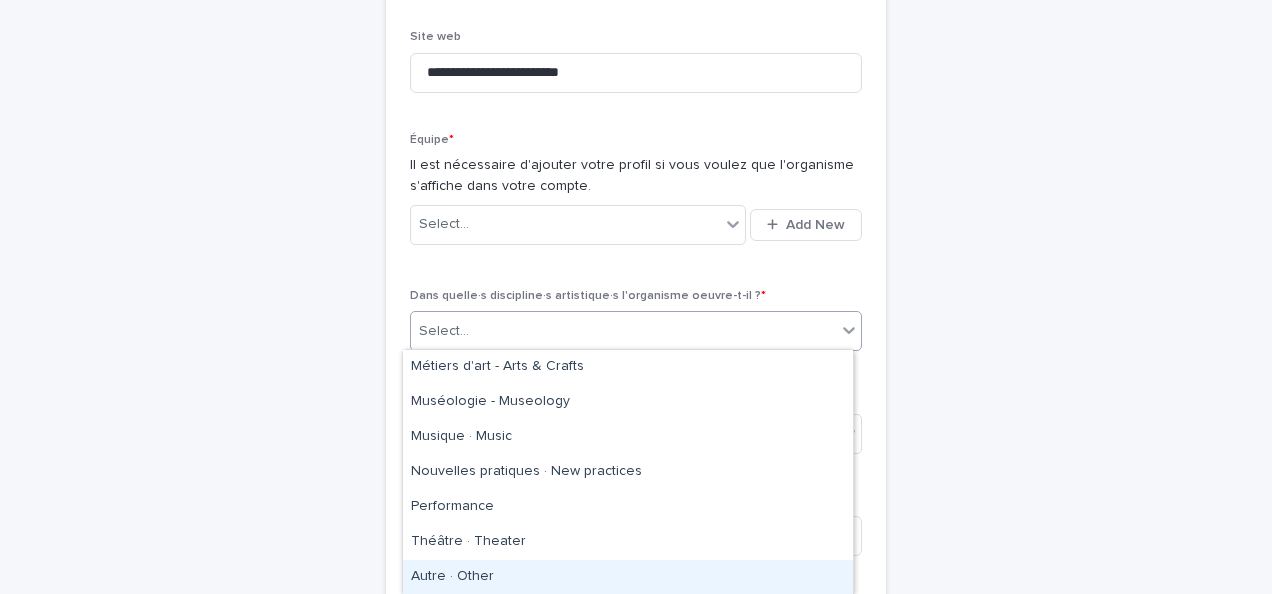 click on "Autre · Other" at bounding box center [628, 577] 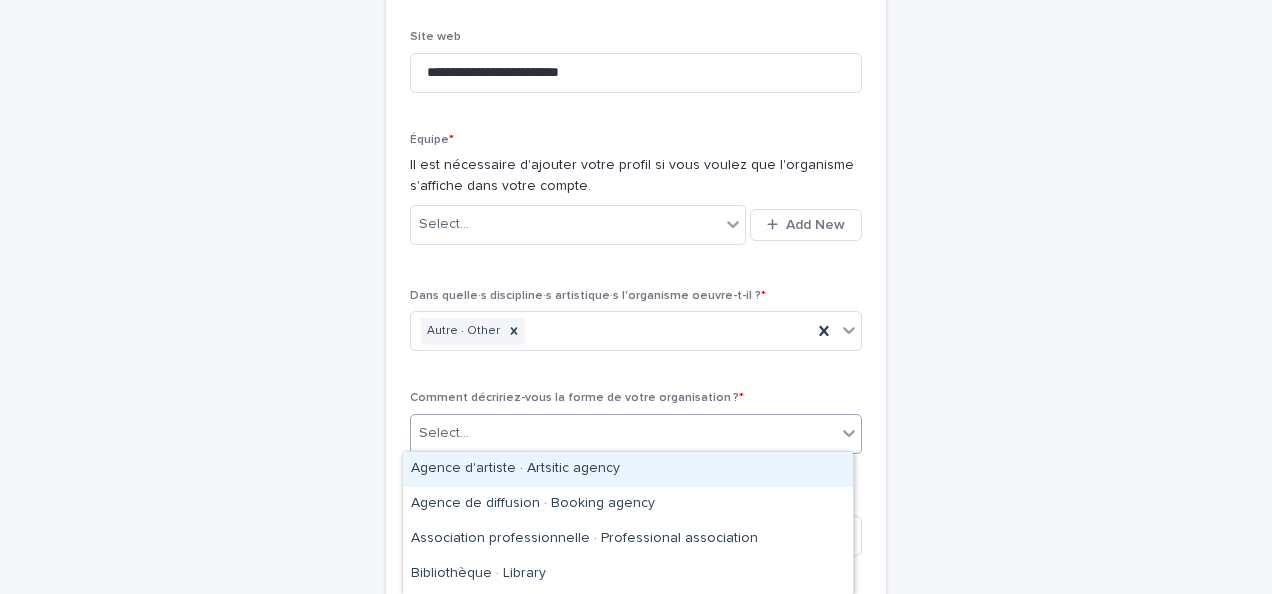 click 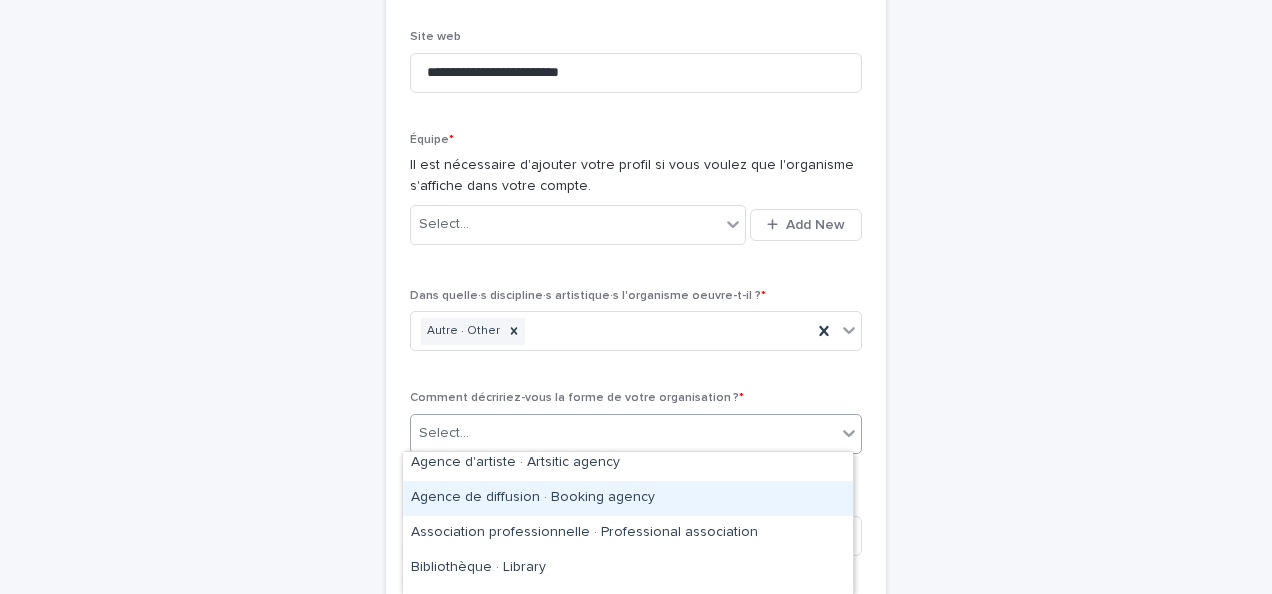 scroll, scrollTop: 0, scrollLeft: 0, axis: both 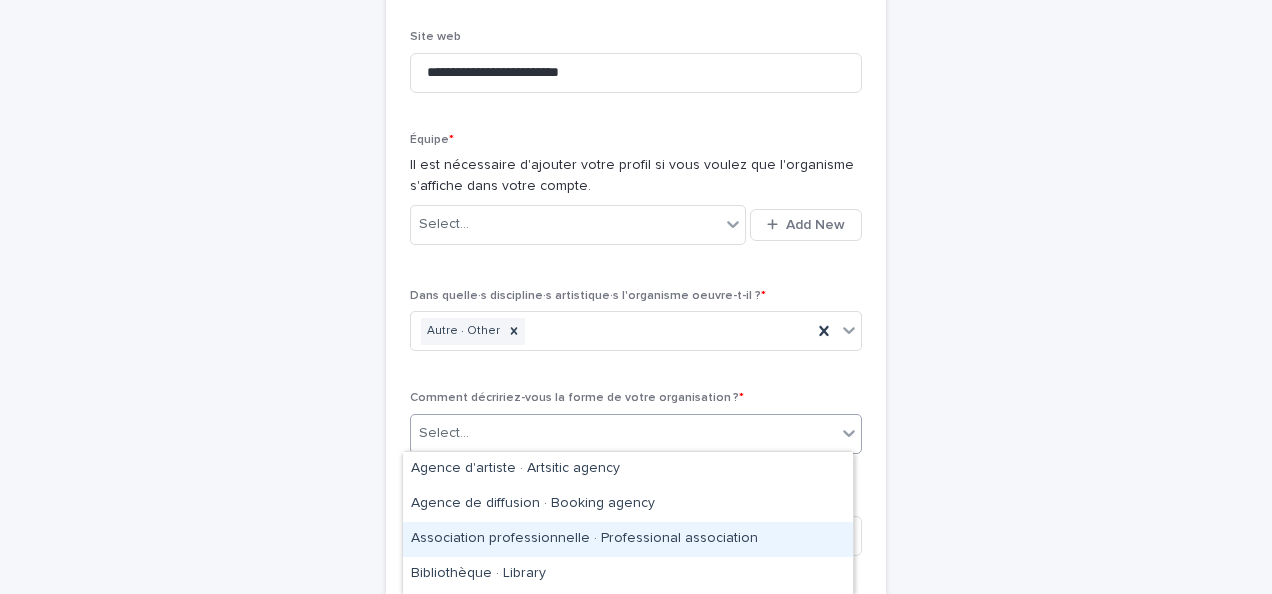 click on "Association professionnelle · Professional association" at bounding box center (628, 539) 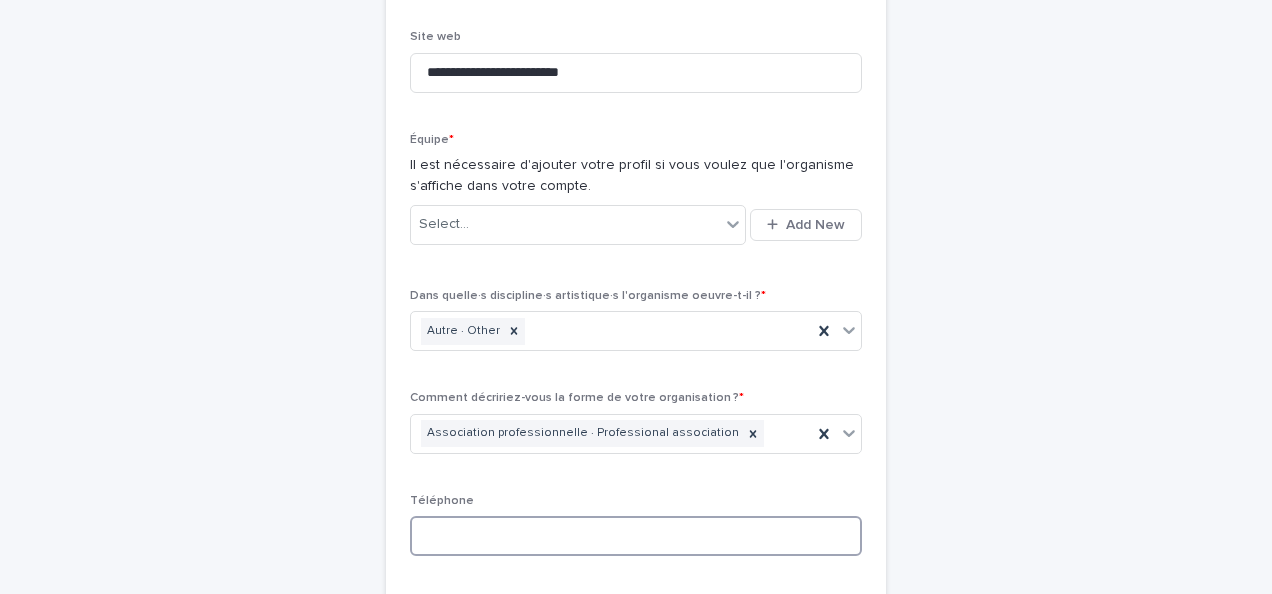 click at bounding box center [636, 536] 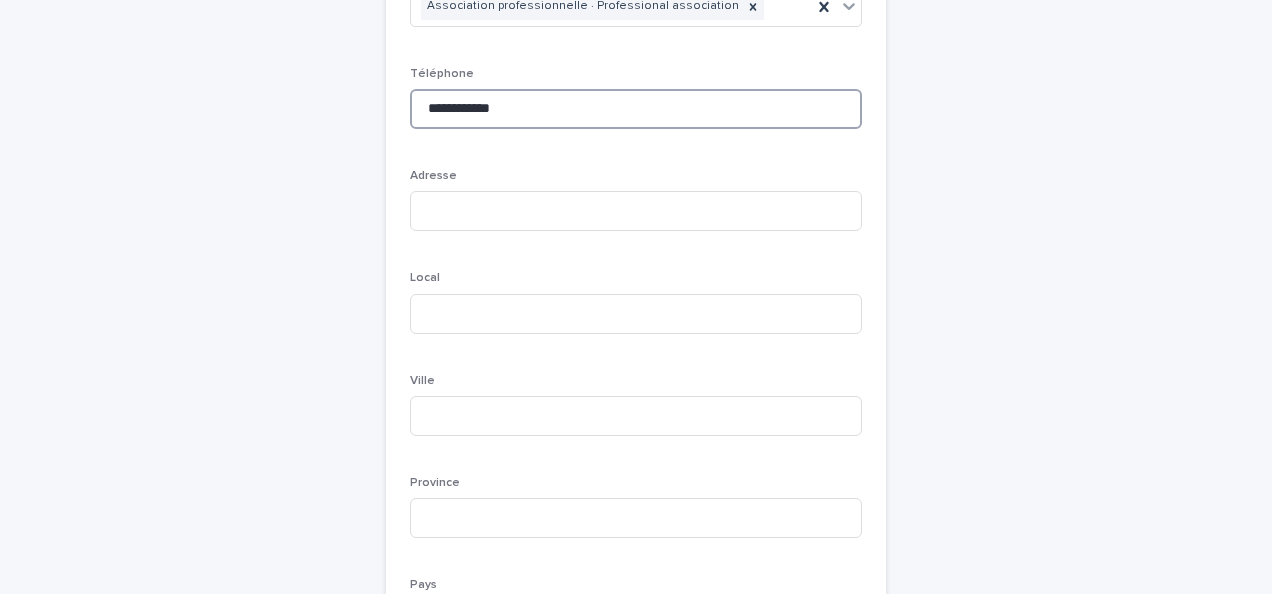 scroll, scrollTop: 1106, scrollLeft: 0, axis: vertical 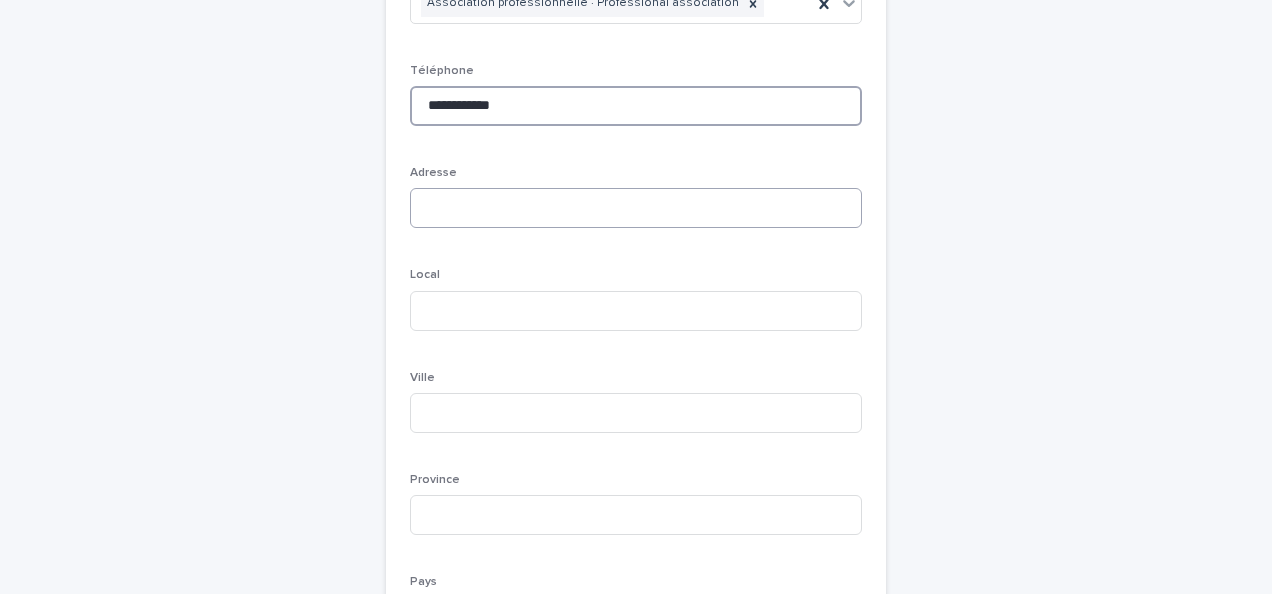type on "**********" 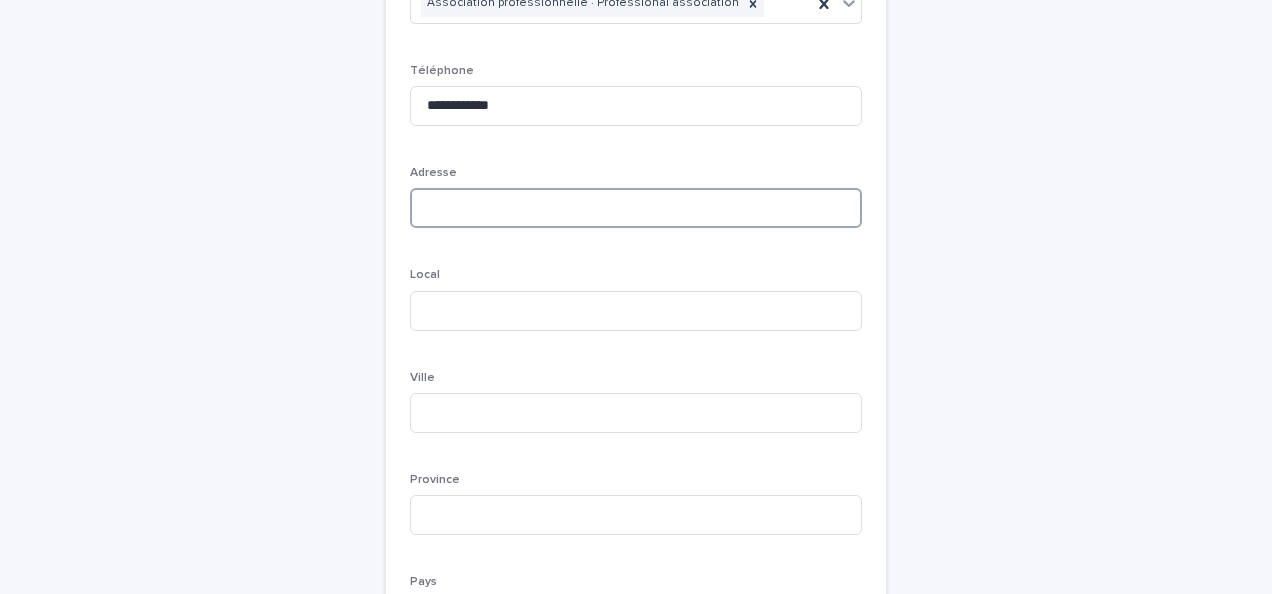 click at bounding box center (636, 208) 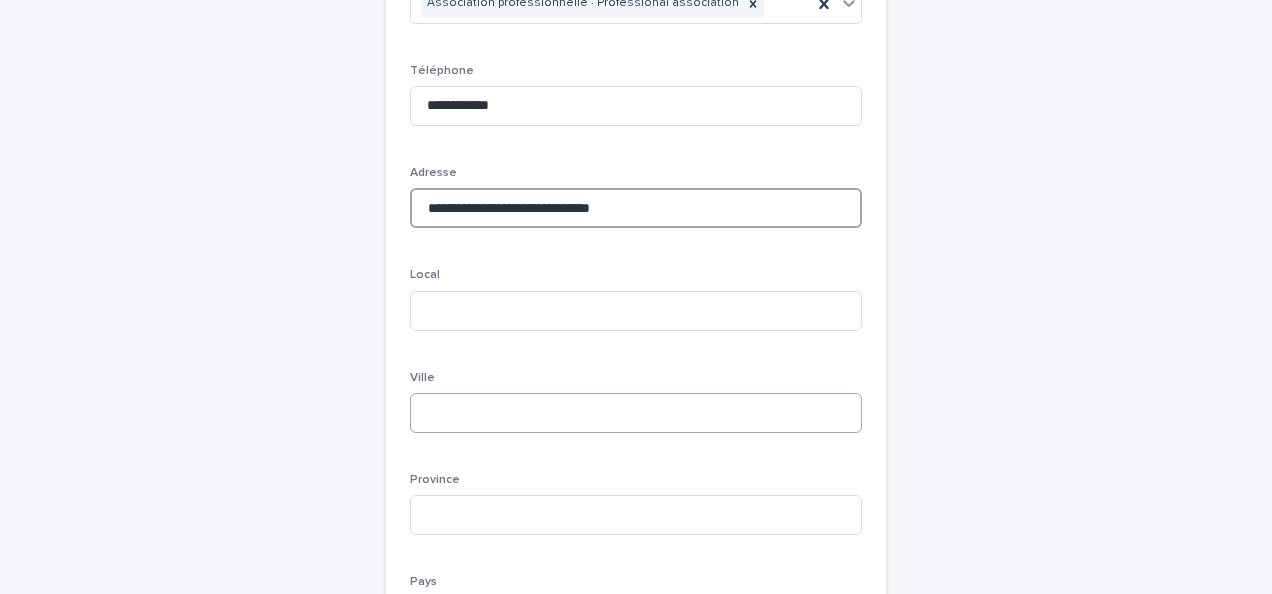 type on "**********" 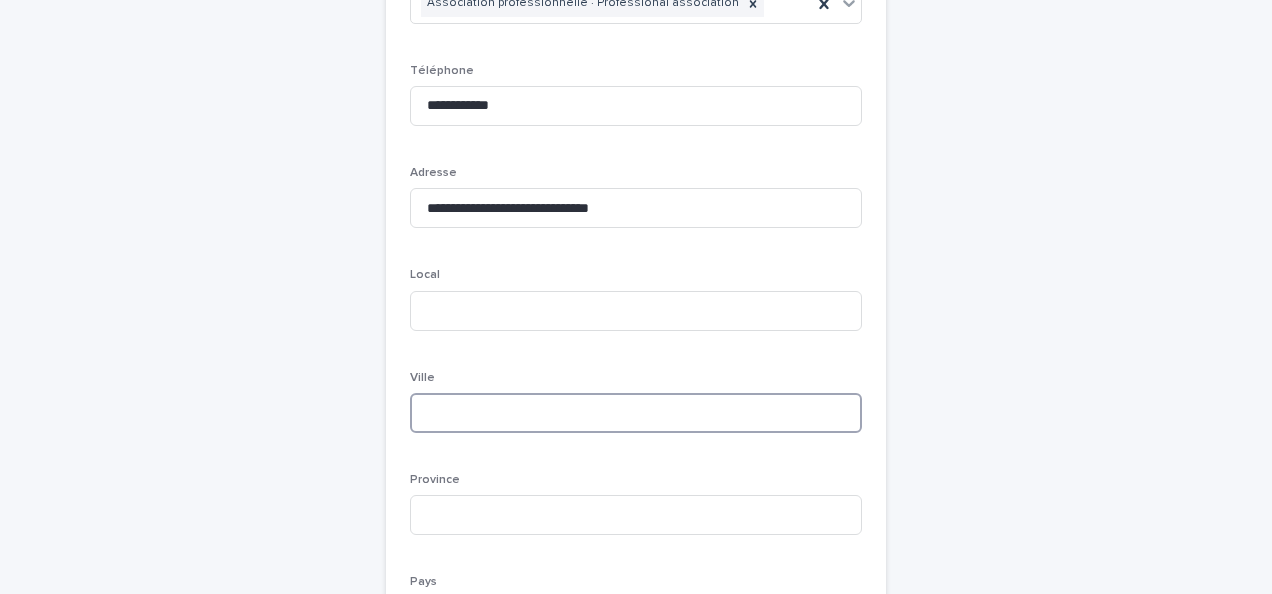 click at bounding box center (636, 413) 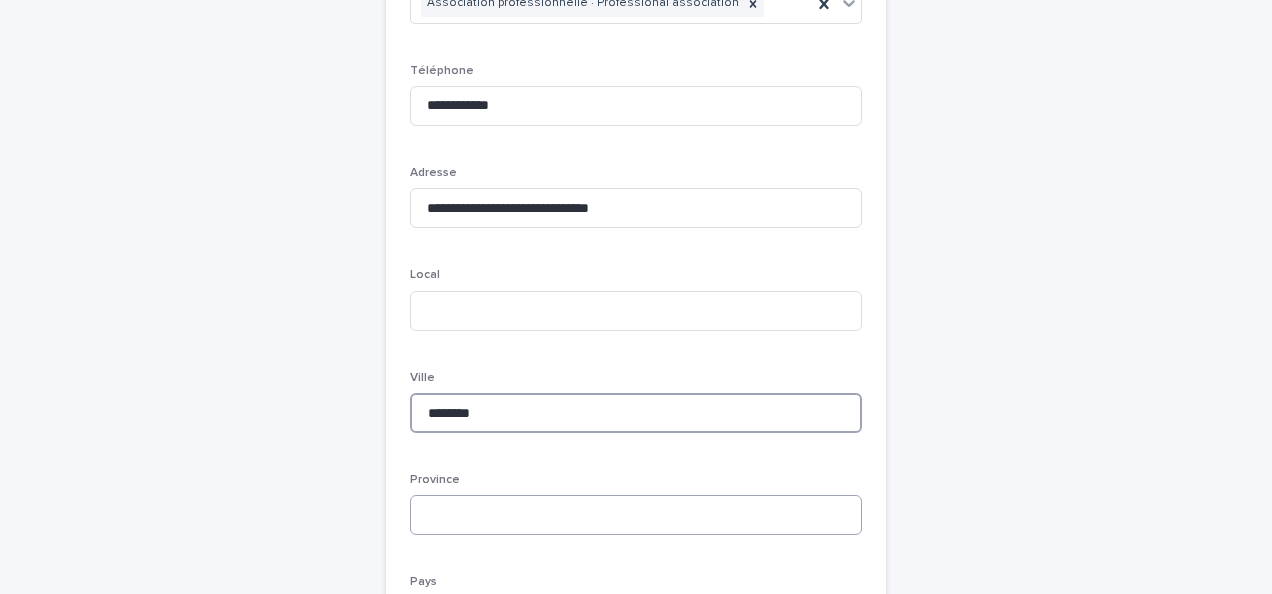 type on "********" 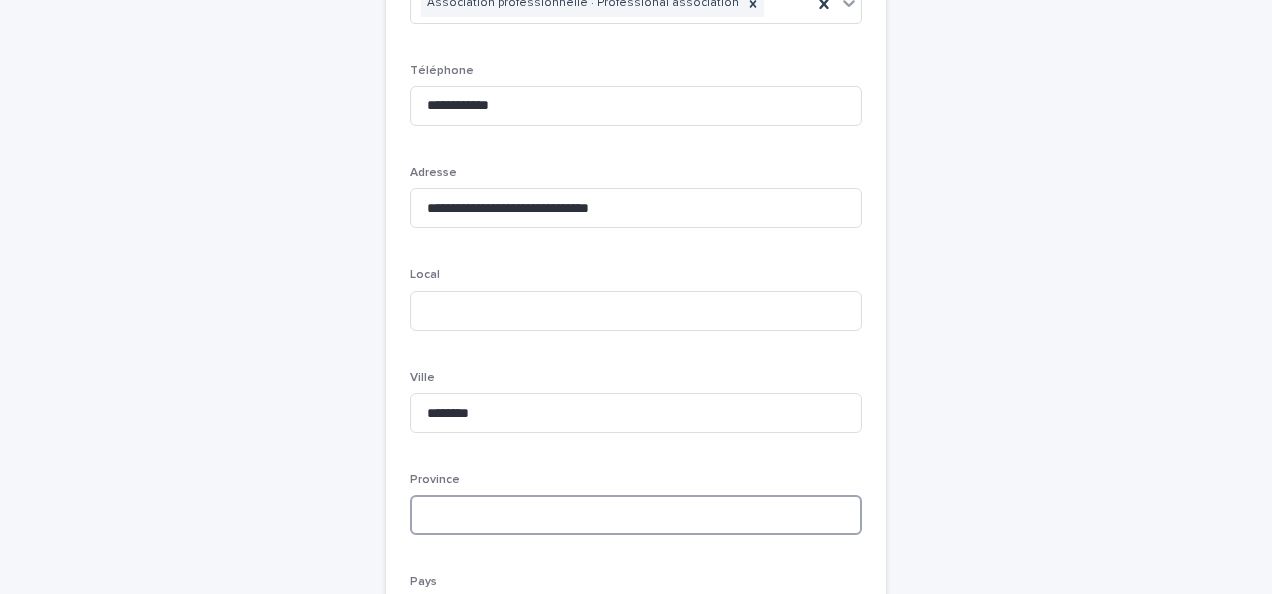 click at bounding box center (636, 515) 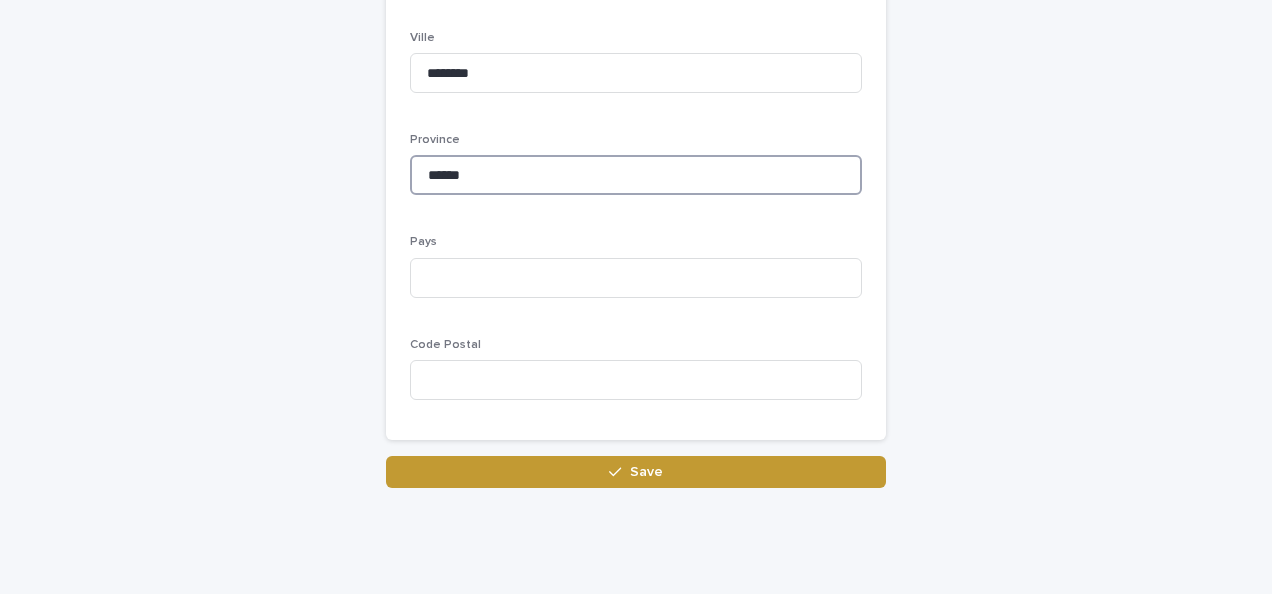 scroll, scrollTop: 1495, scrollLeft: 0, axis: vertical 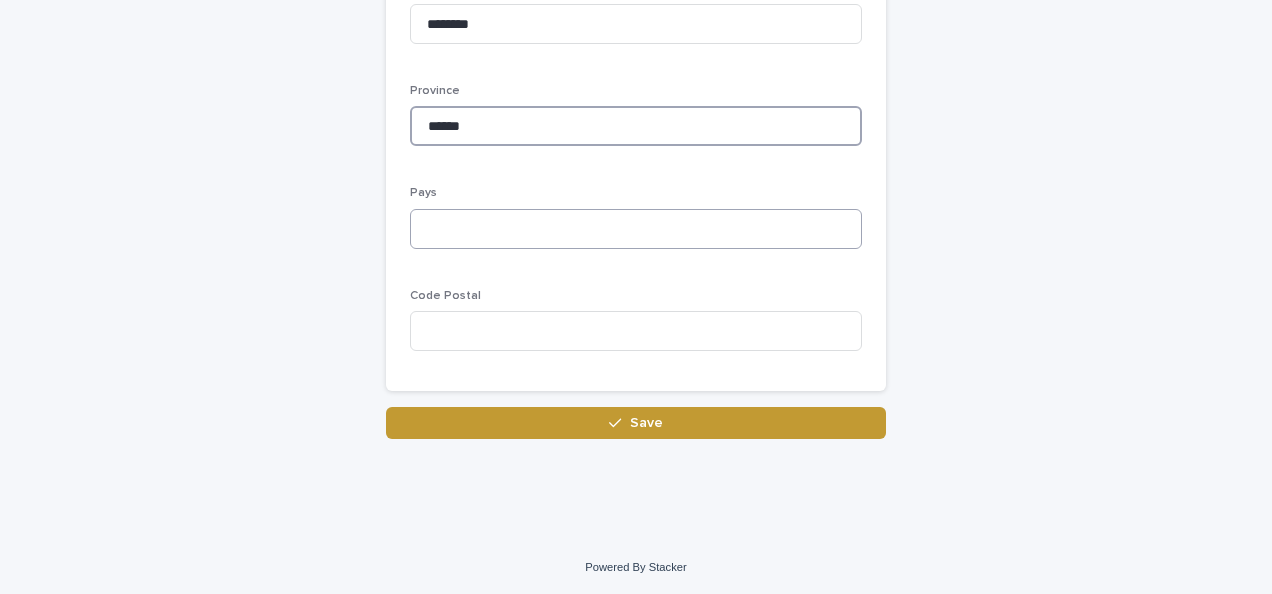 type on "******" 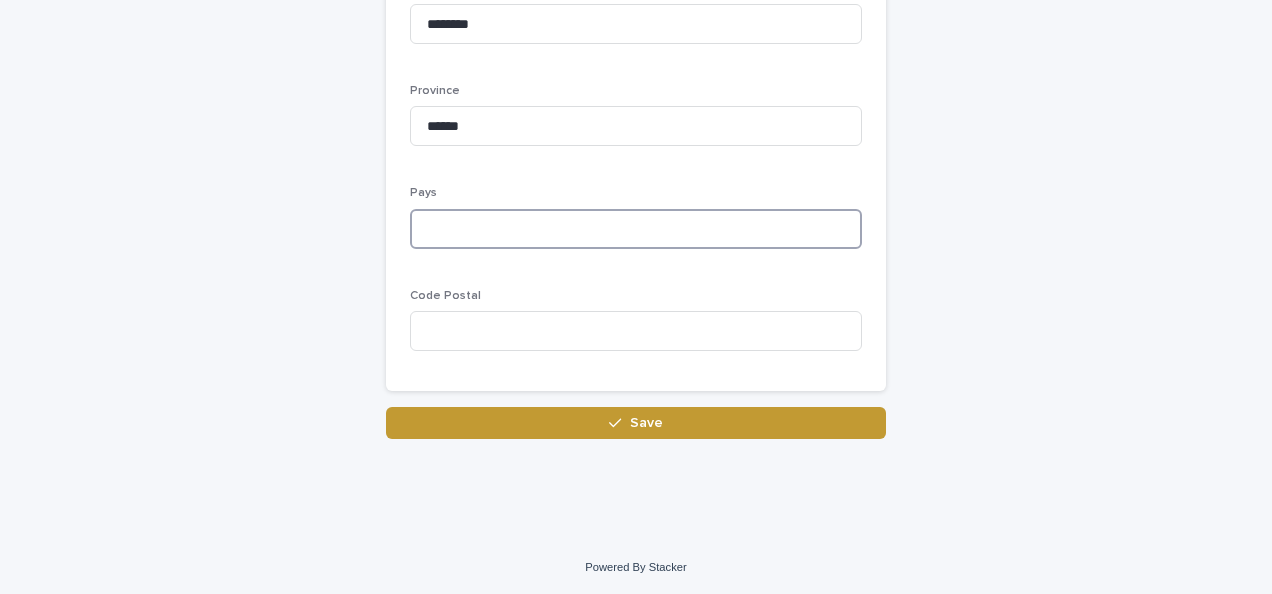 click at bounding box center (636, 229) 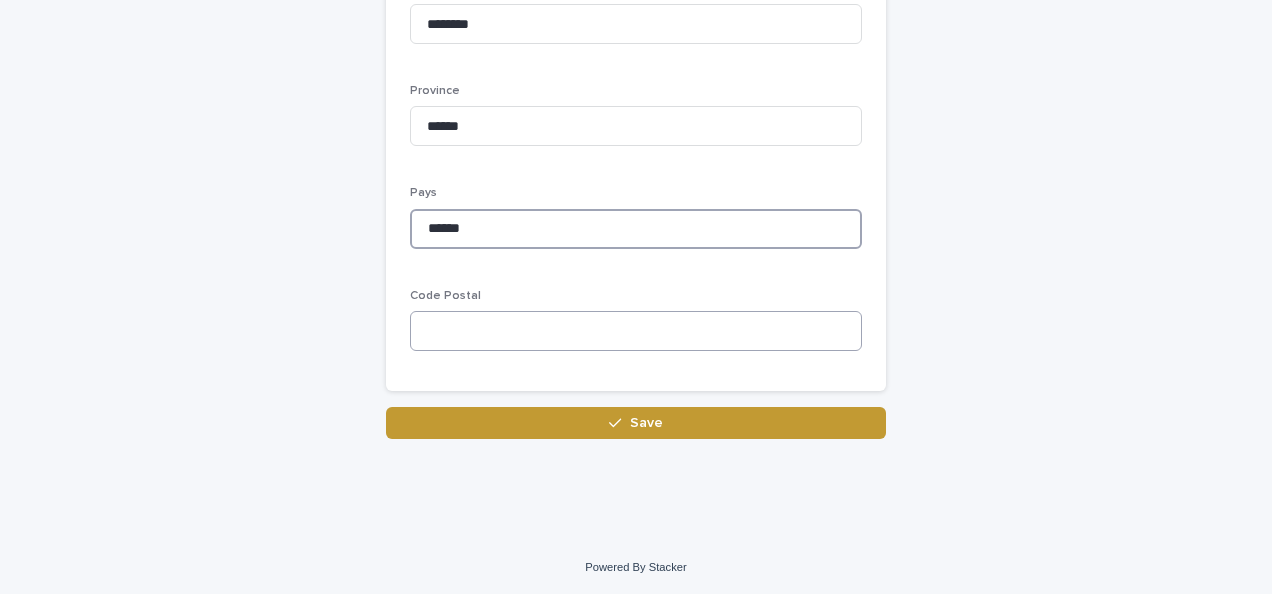 type on "******" 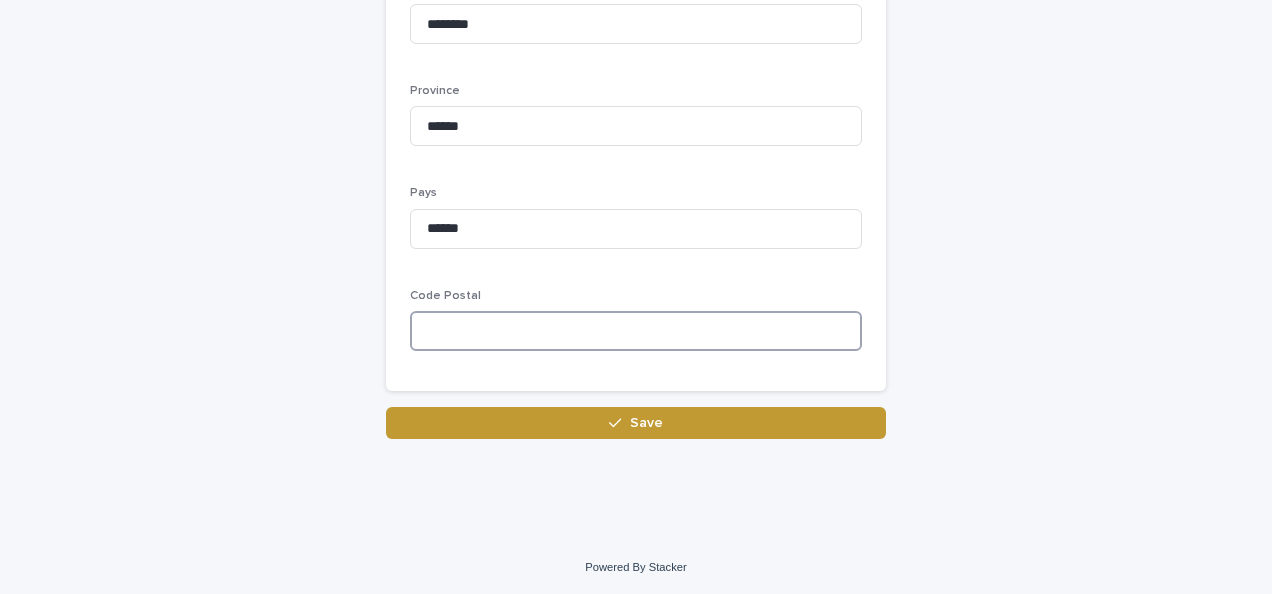 click at bounding box center [636, 331] 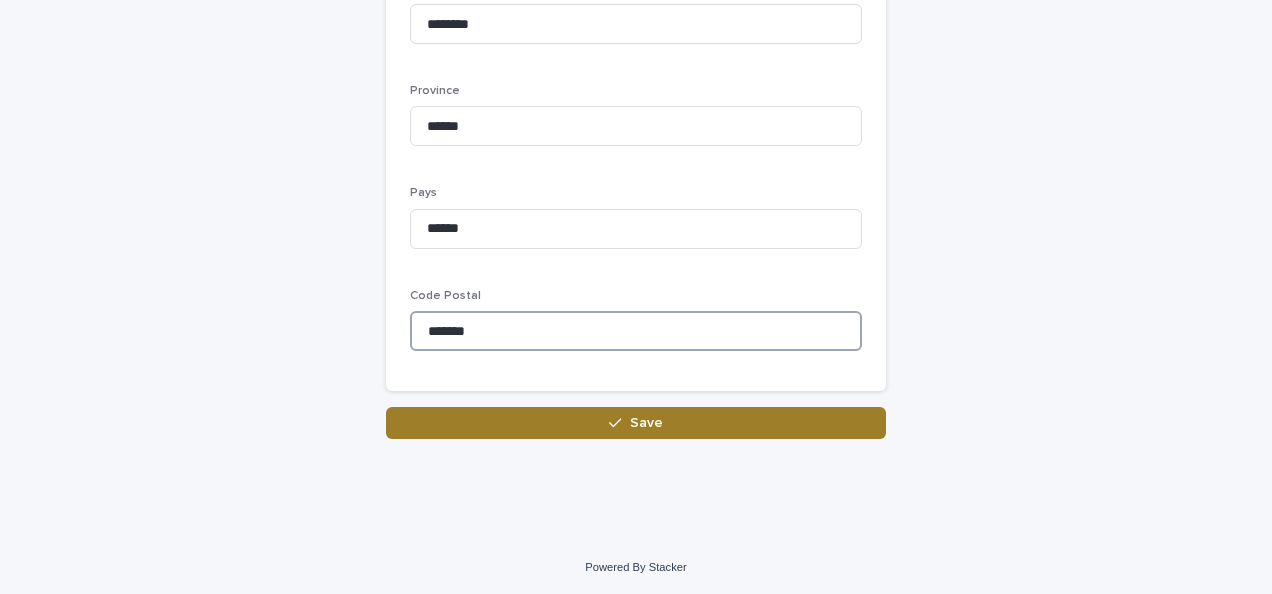 type on "*******" 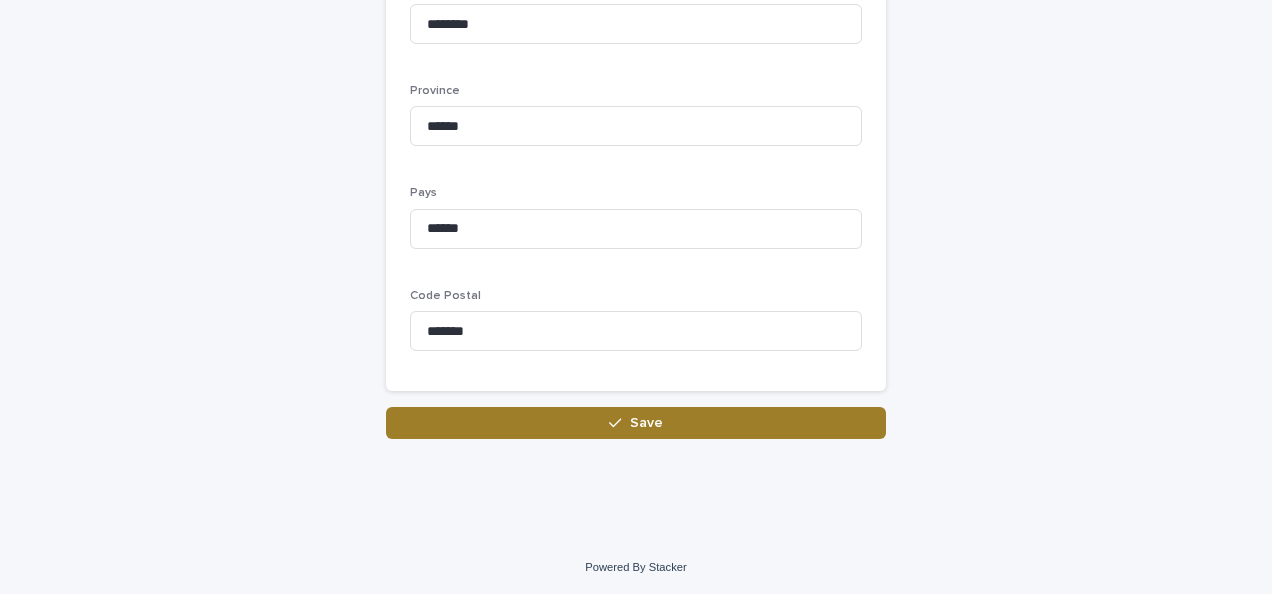 click on "Save" at bounding box center [636, 423] 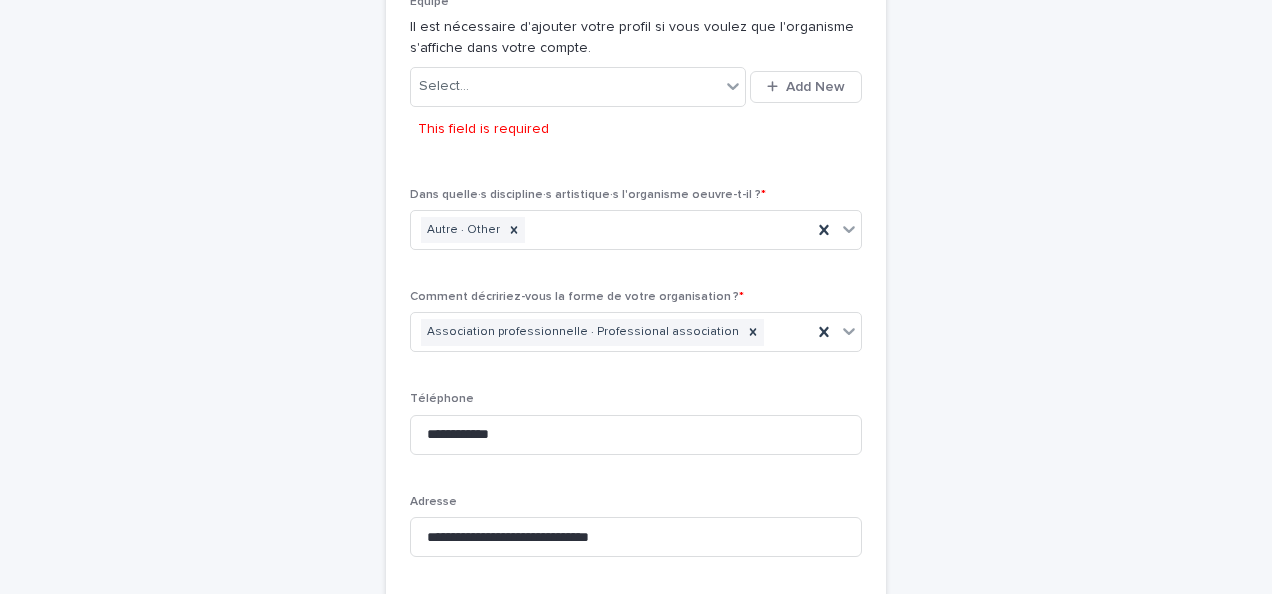 scroll, scrollTop: 823, scrollLeft: 0, axis: vertical 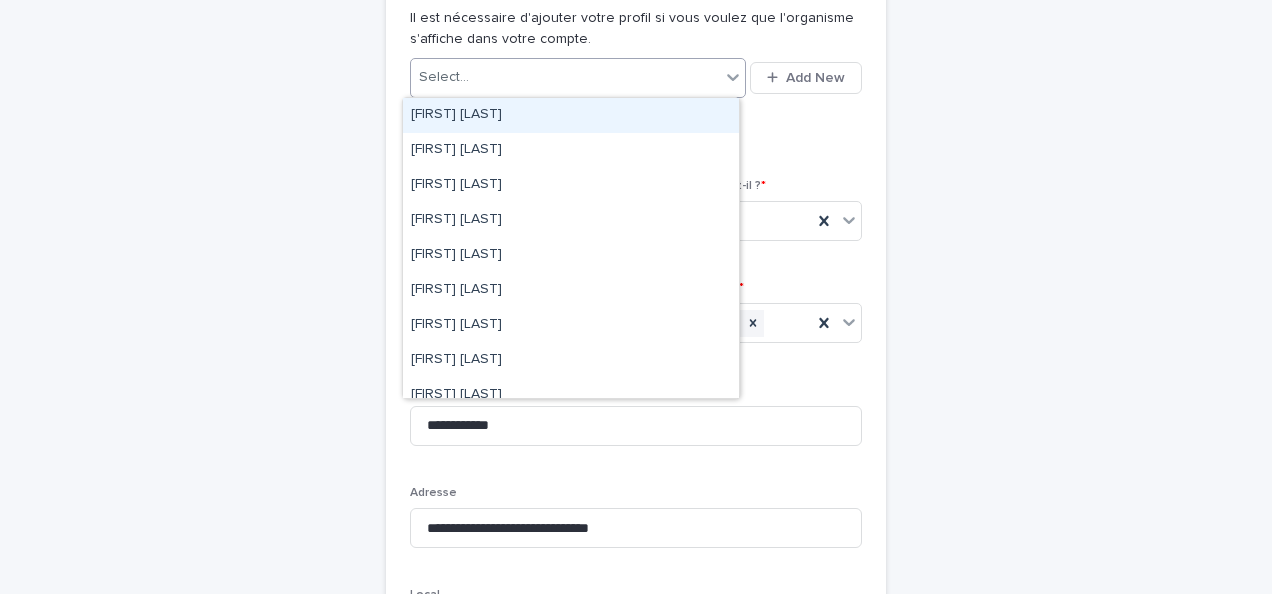 click at bounding box center [733, 77] 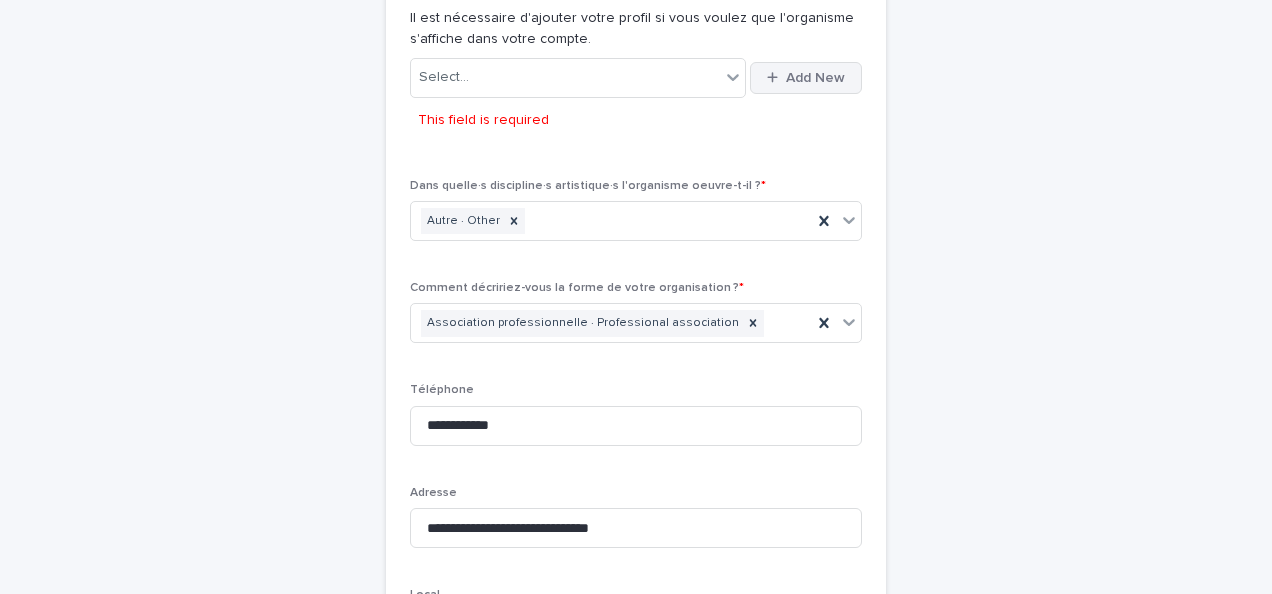 click on "Add New" at bounding box center [815, 78] 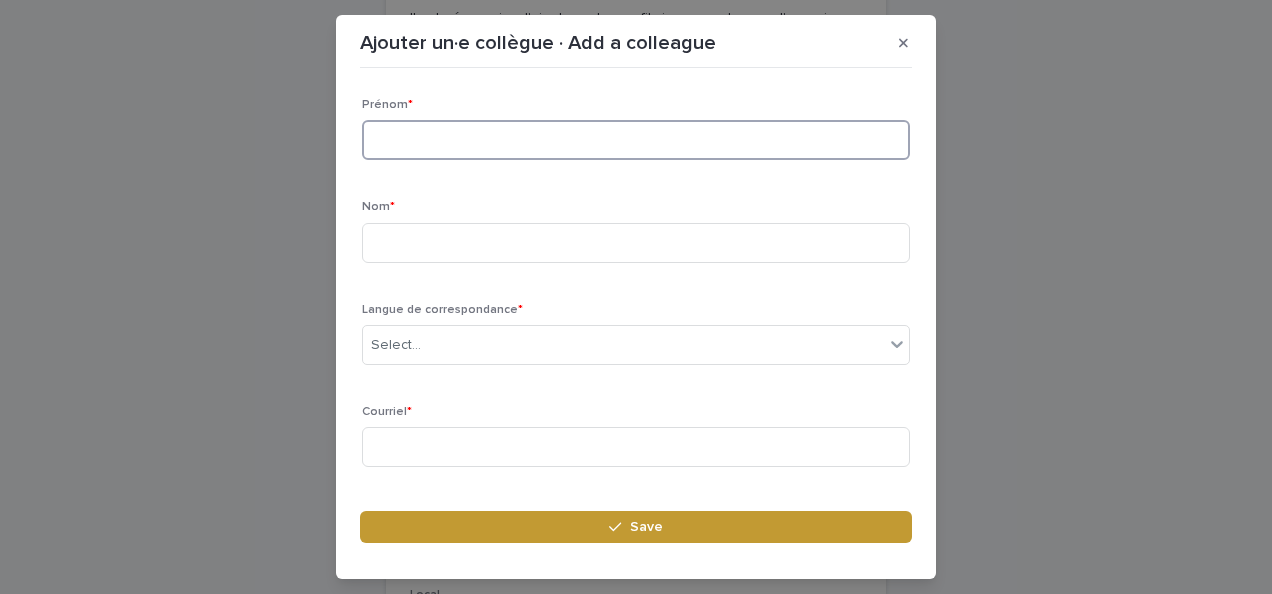 click at bounding box center (636, 140) 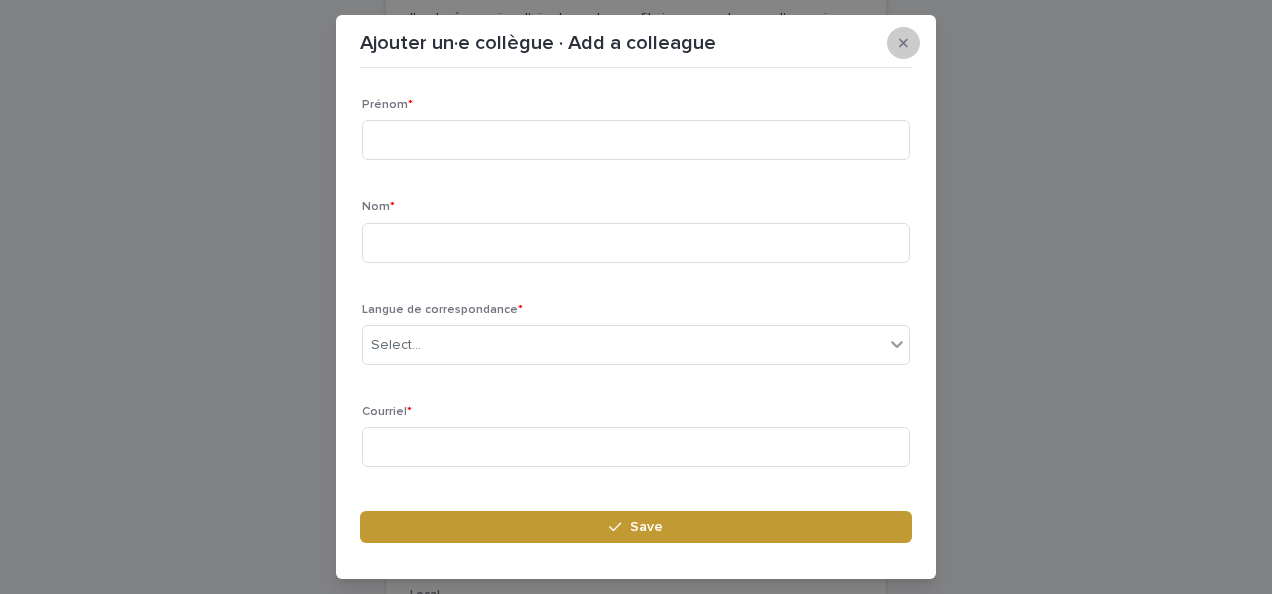 click 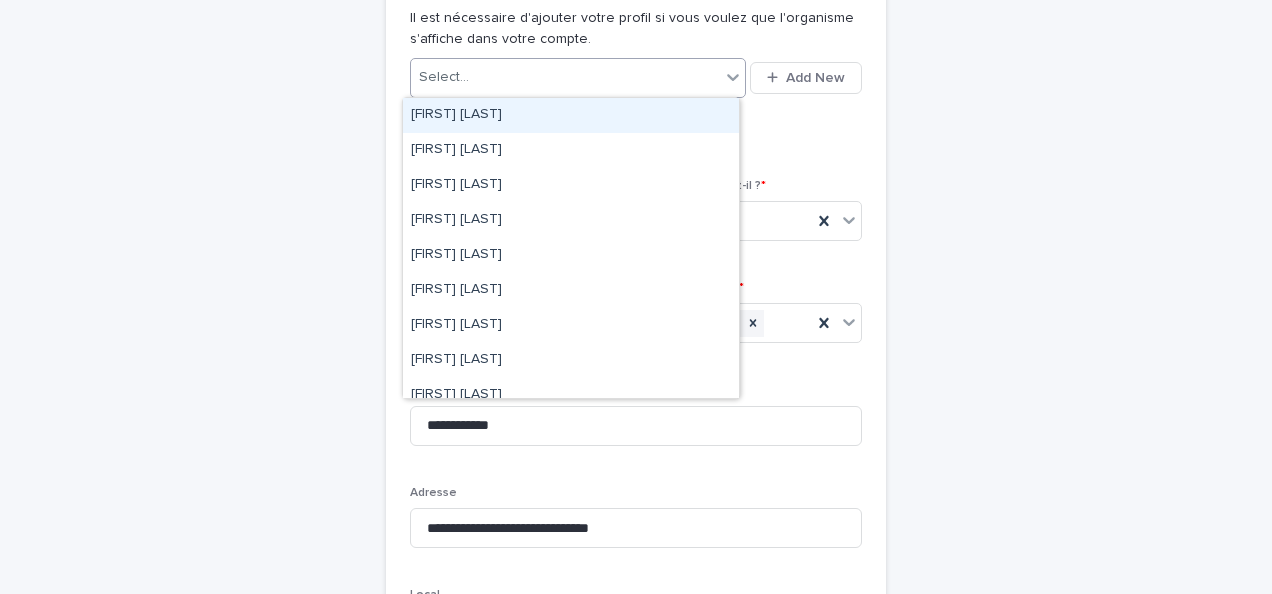 click 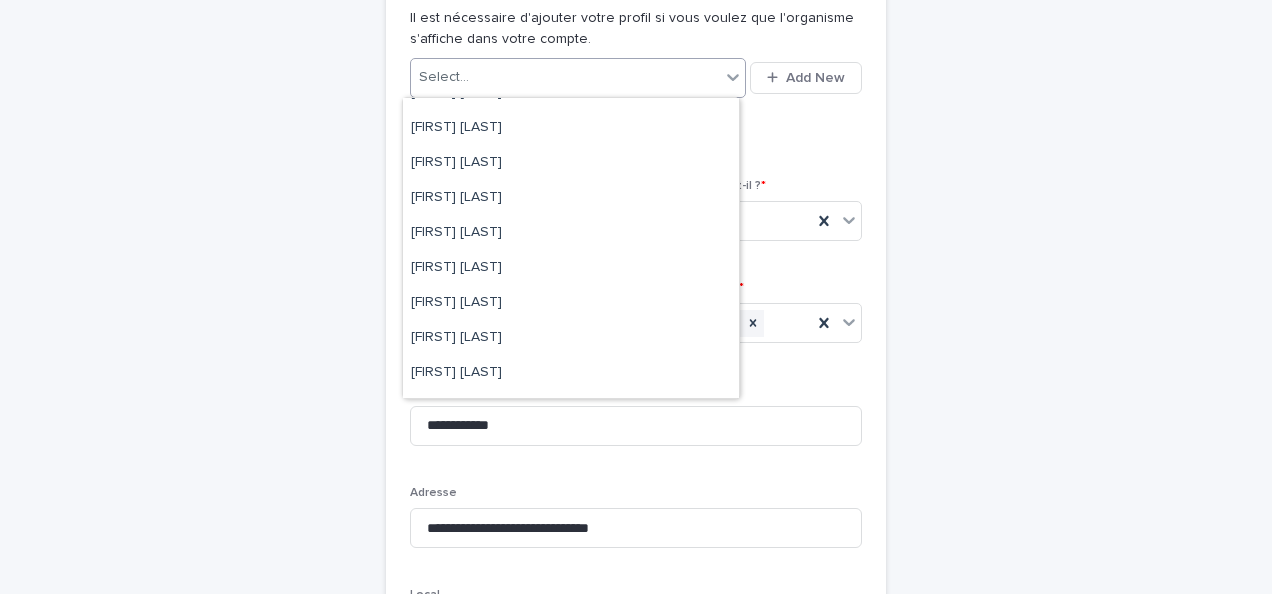 scroll, scrollTop: 0, scrollLeft: 0, axis: both 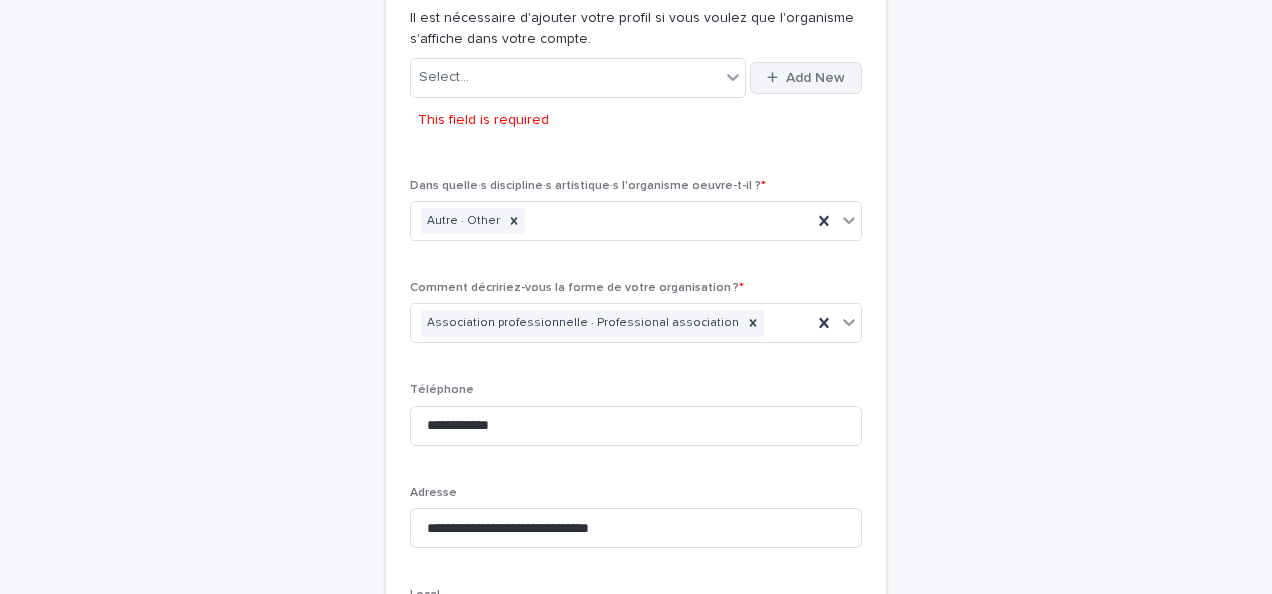 click on "Add New" at bounding box center [815, 78] 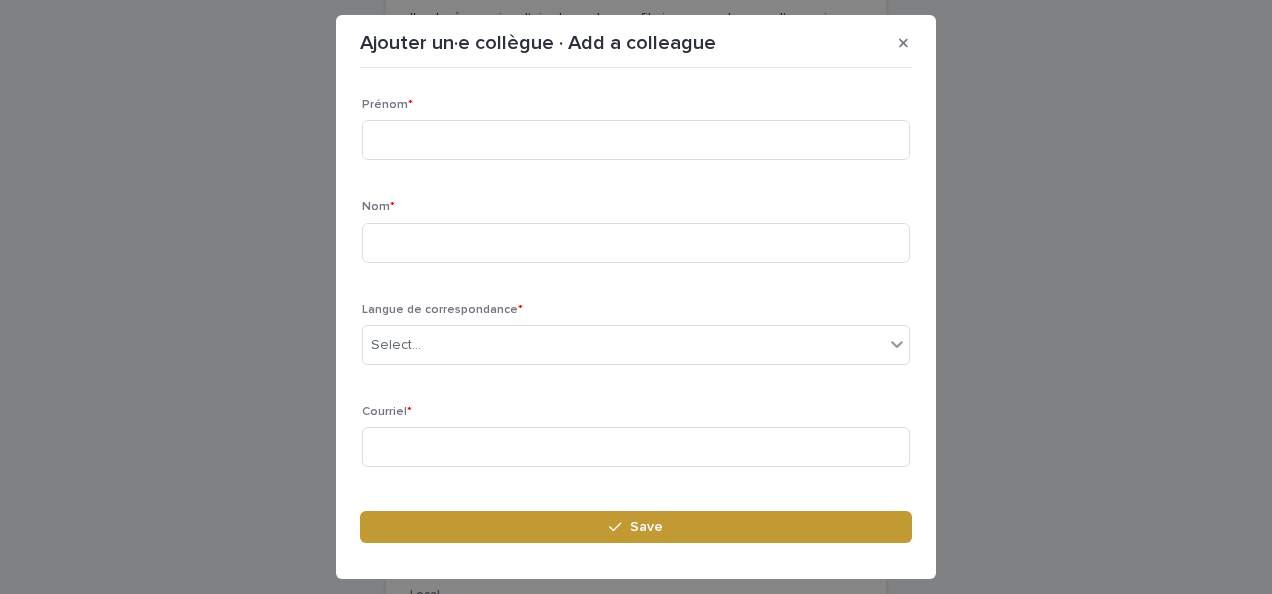click on "Prénom *" at bounding box center (636, 137) 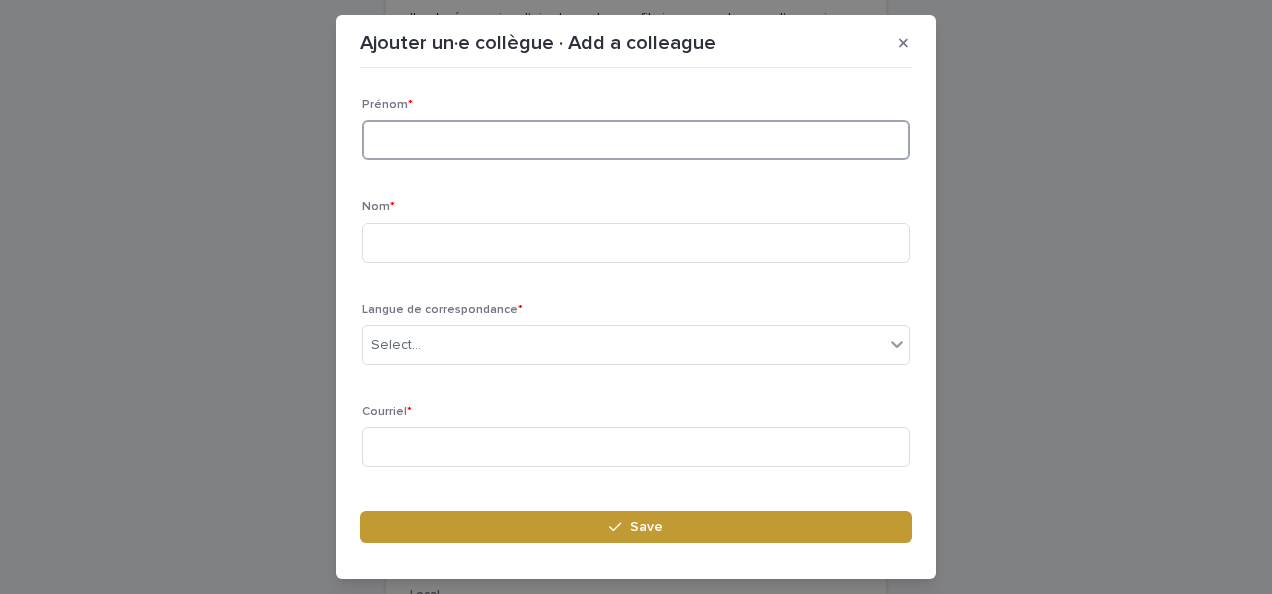 click at bounding box center (636, 140) 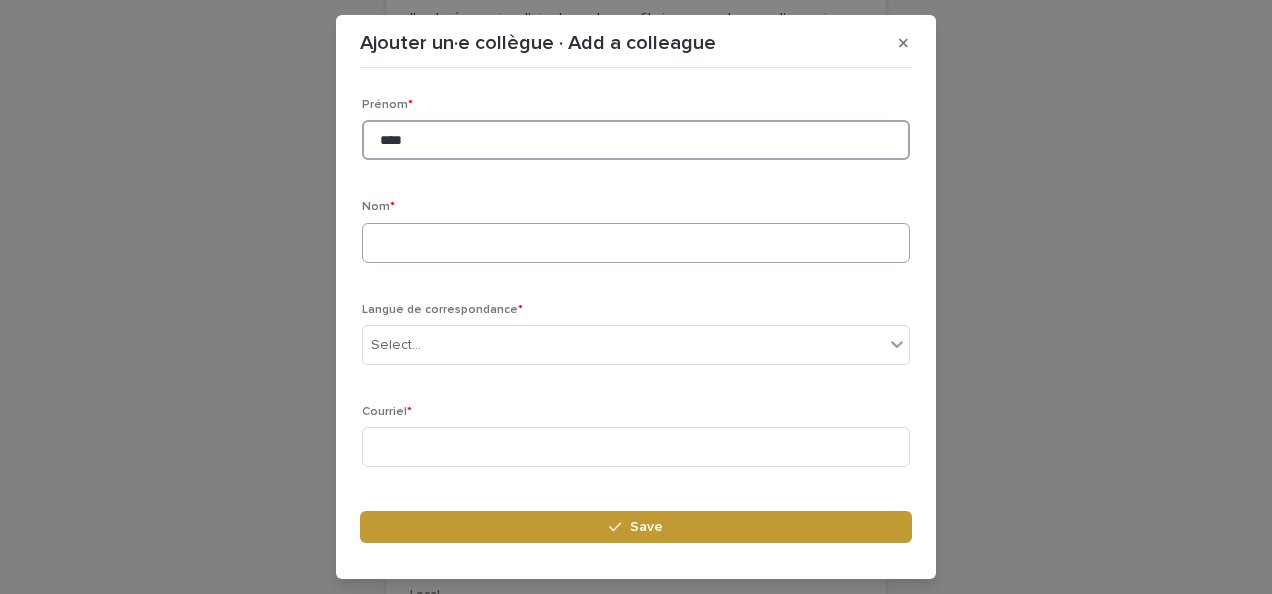 type on "****" 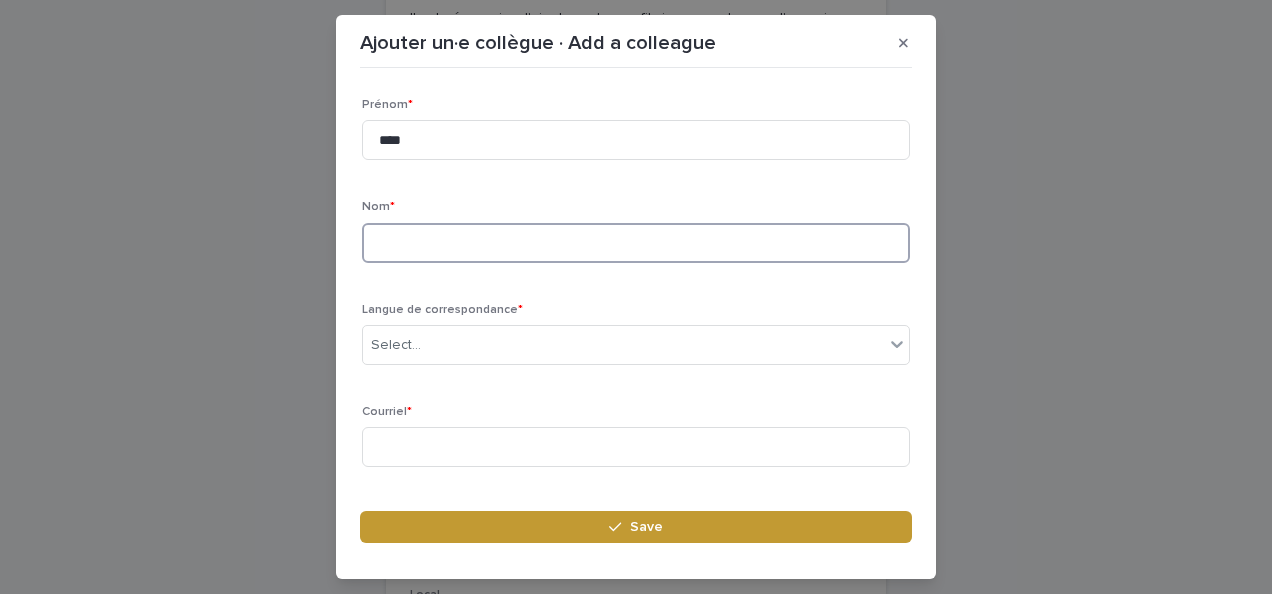 click at bounding box center [636, 243] 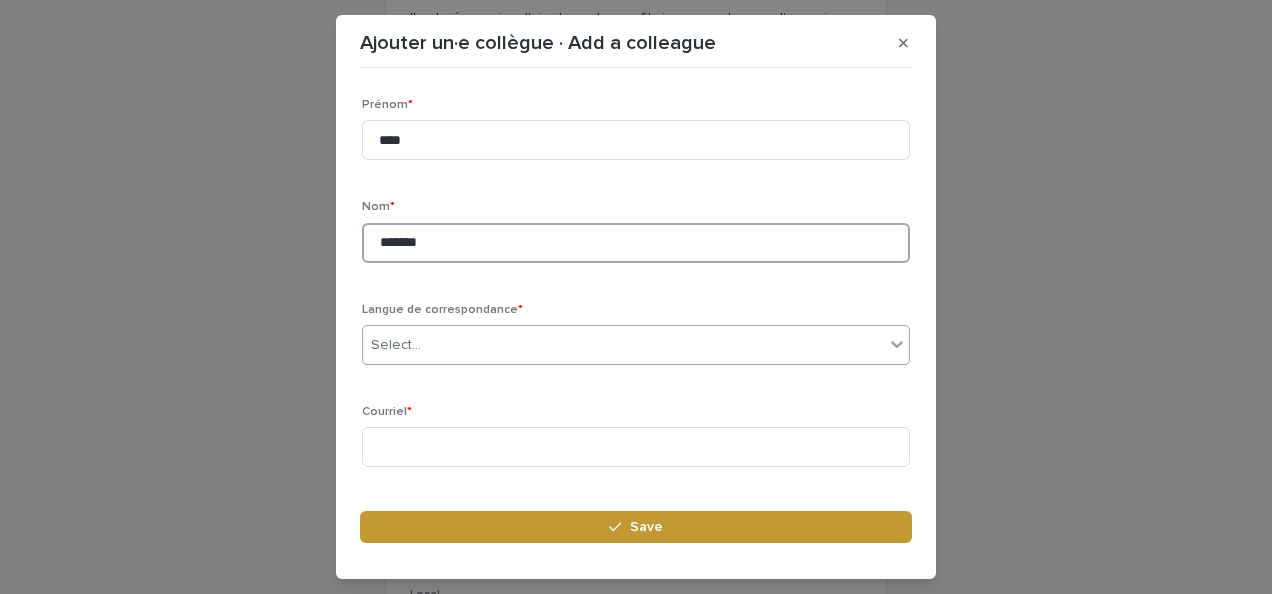 type on "*******" 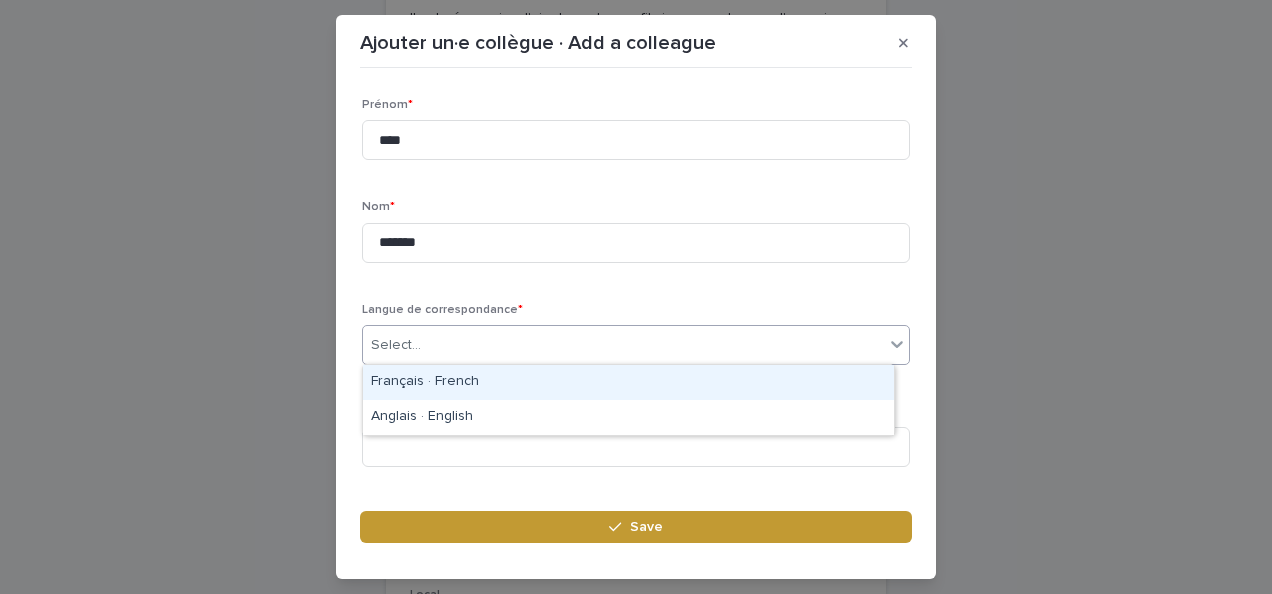 click 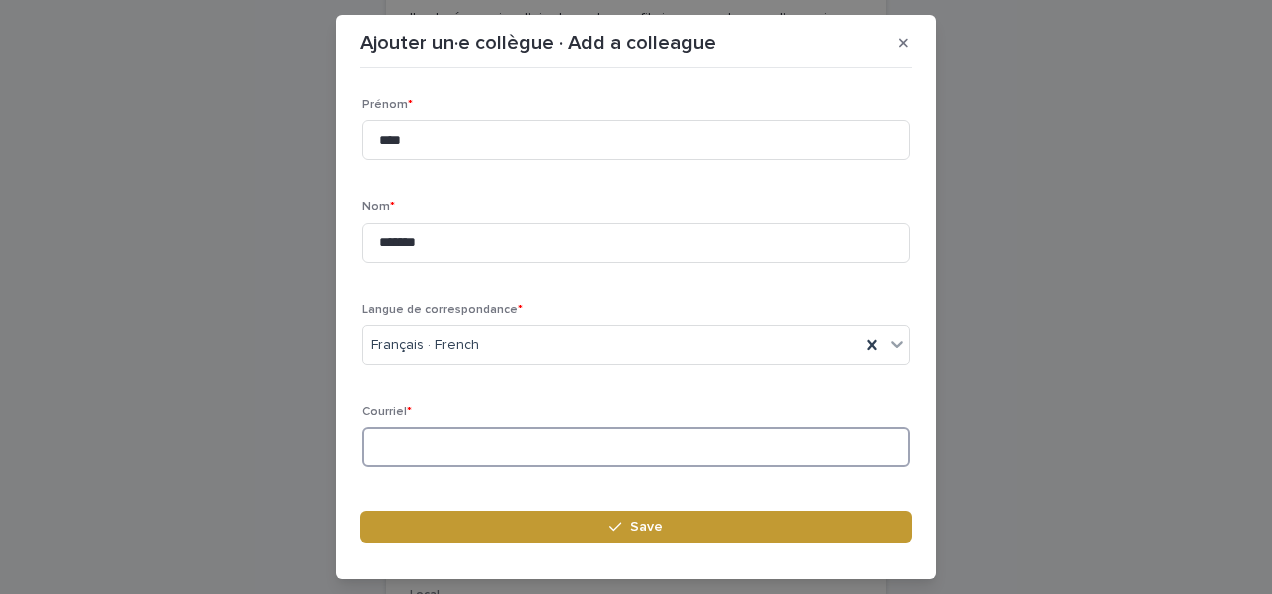 click at bounding box center (636, 447) 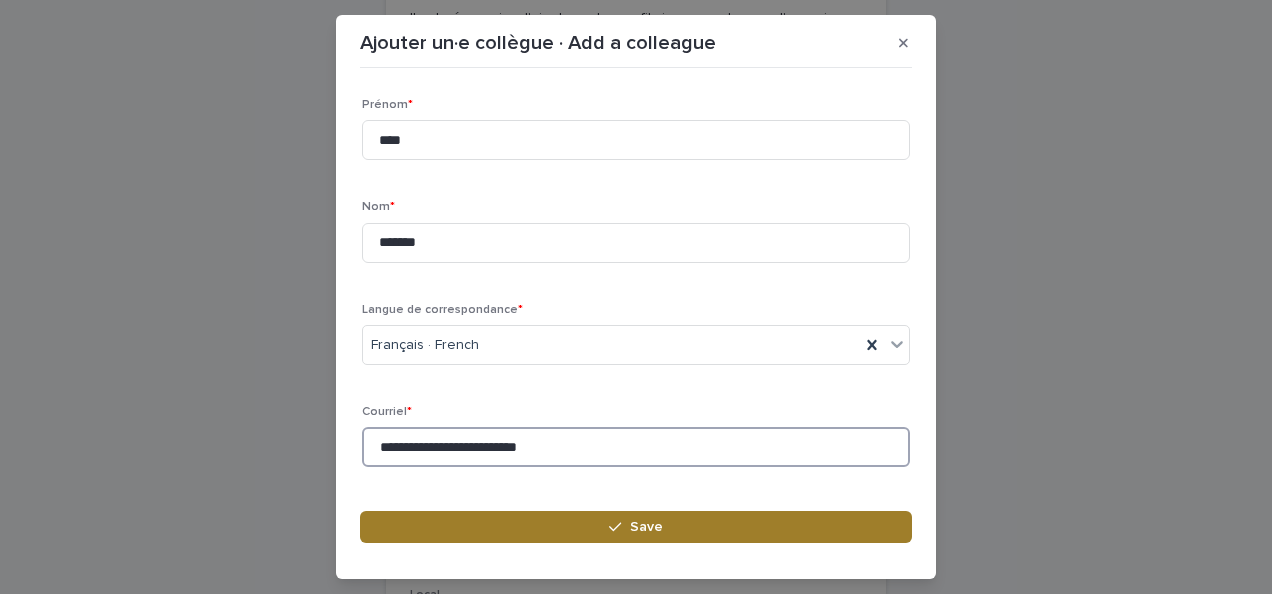 type on "**********" 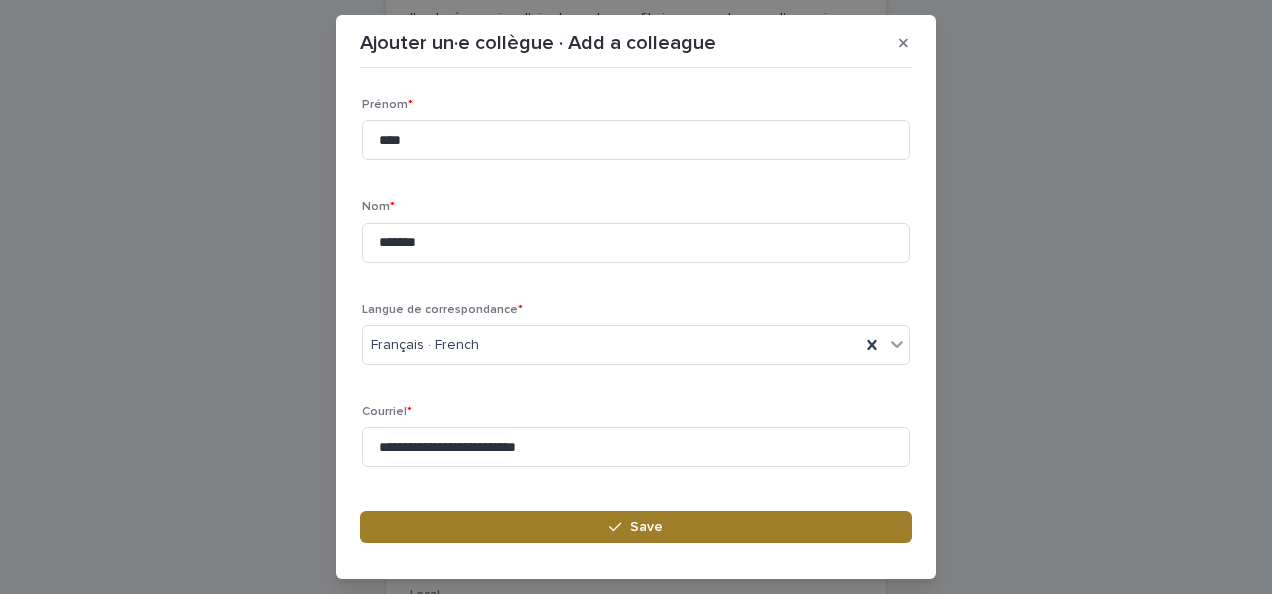 click on "Save" at bounding box center [646, 527] 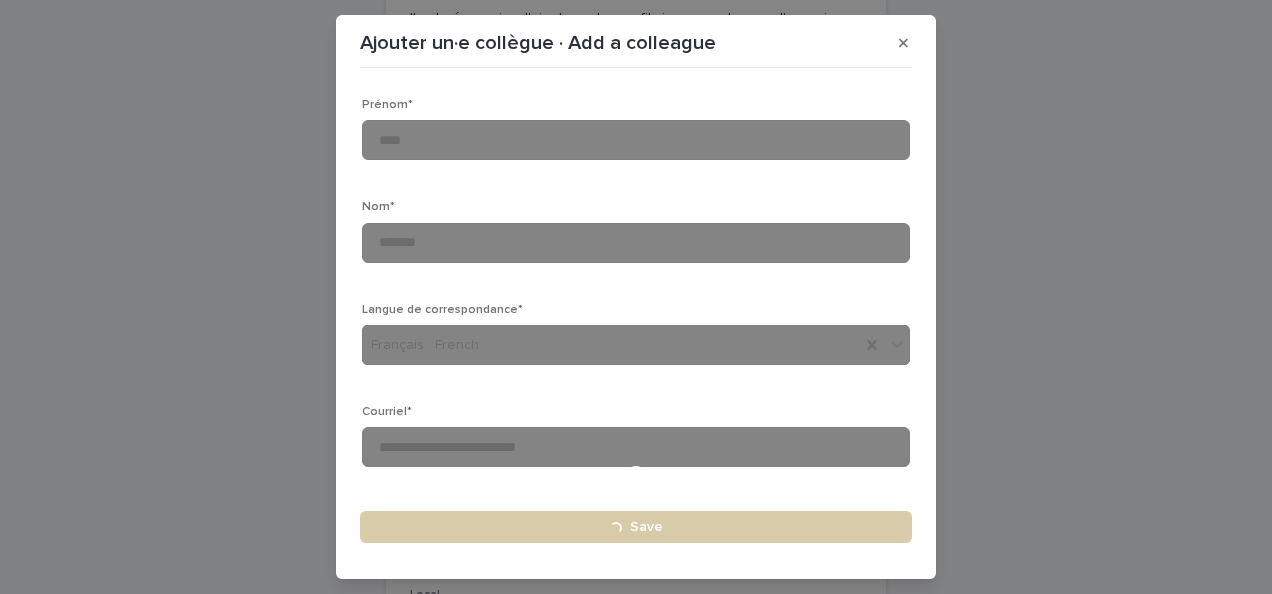 type 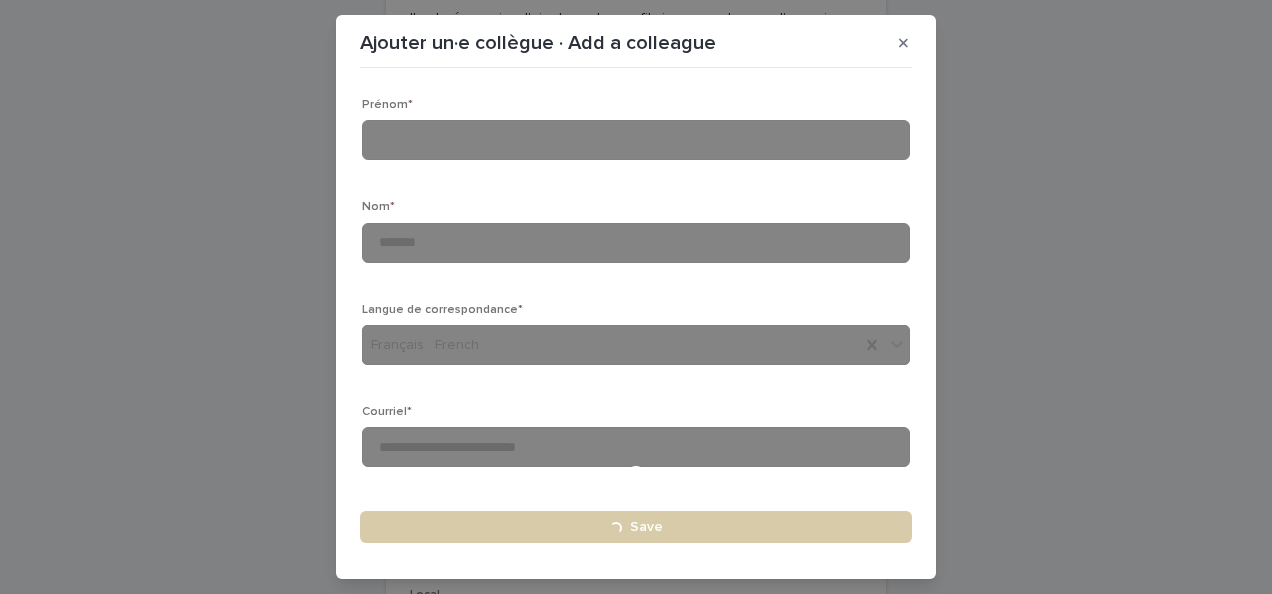 type 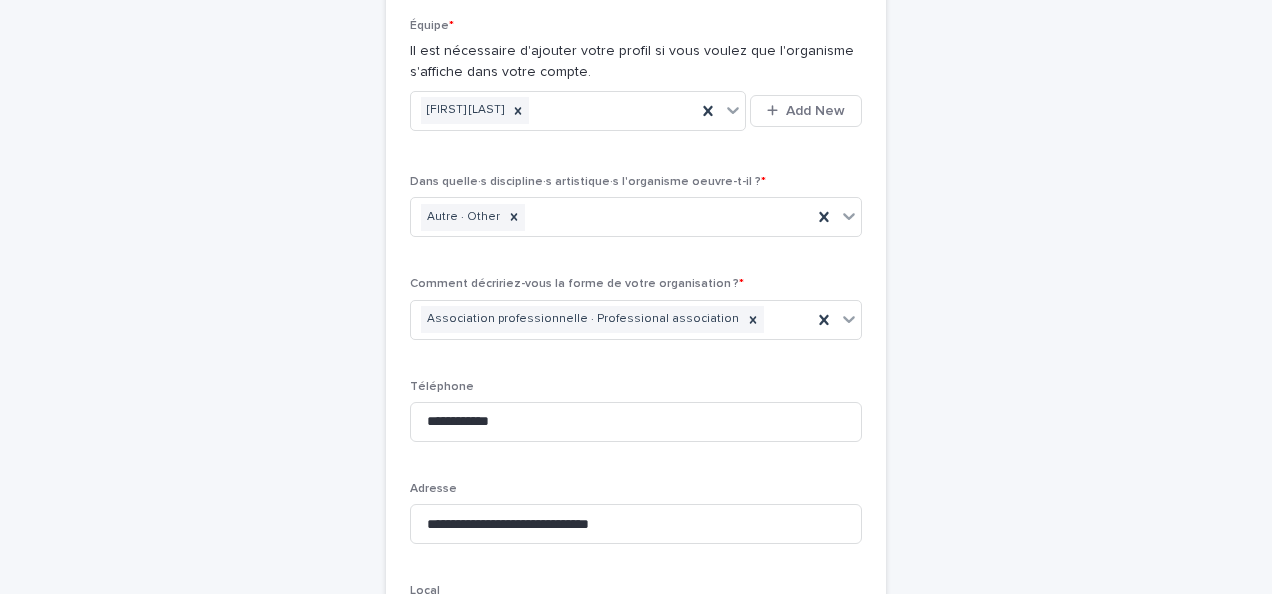 scroll, scrollTop: 790, scrollLeft: 0, axis: vertical 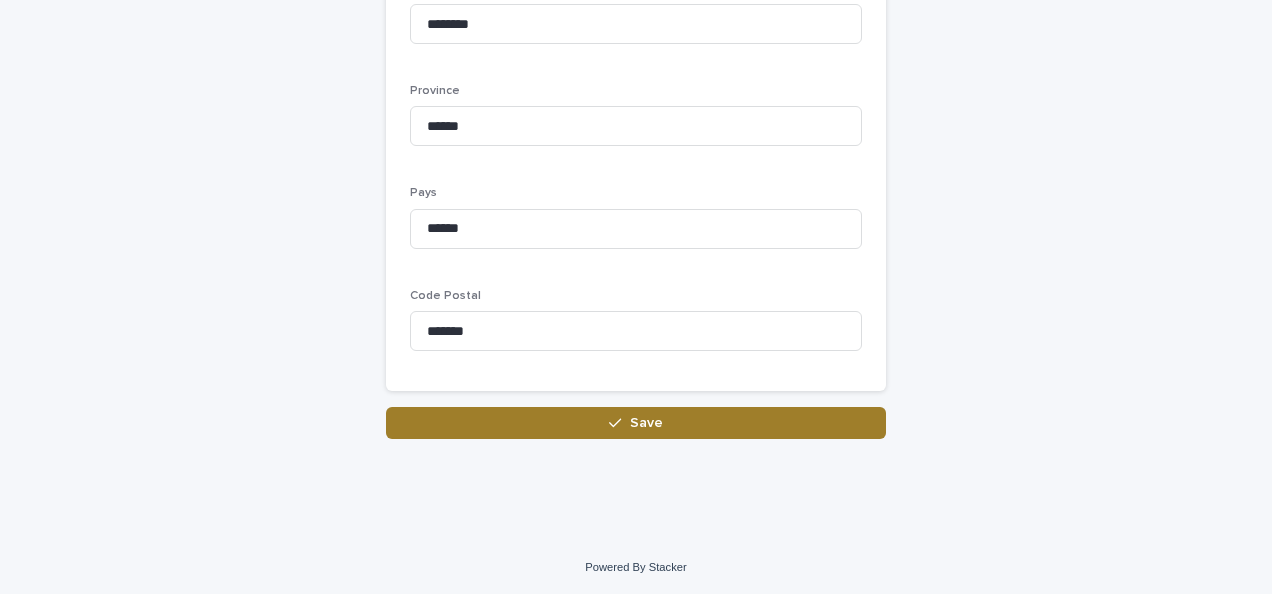 click on "Save" at bounding box center [646, 423] 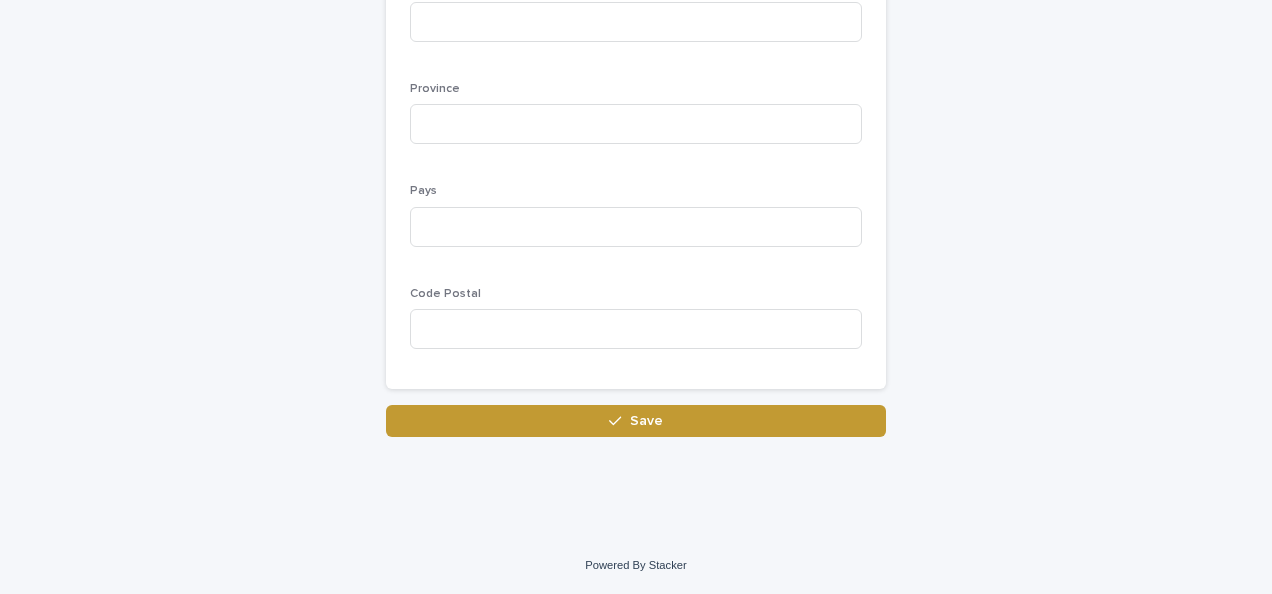 scroll, scrollTop: 1423, scrollLeft: 0, axis: vertical 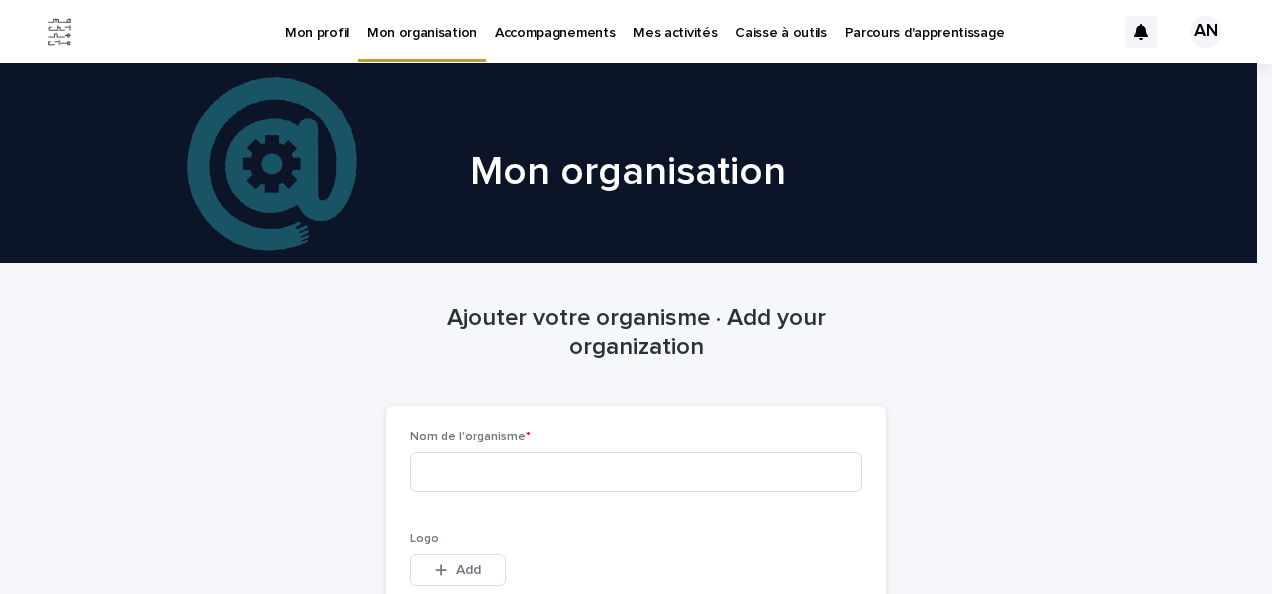 click on "Mon profil" at bounding box center (317, 21) 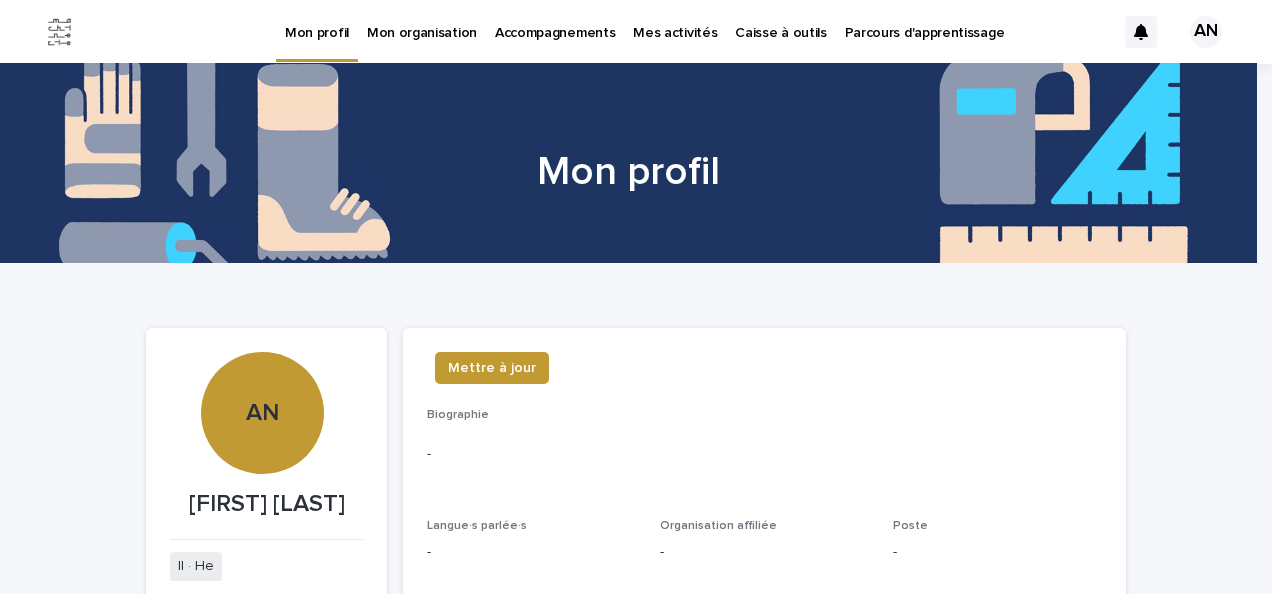 click on "Mon organisation" at bounding box center (422, 21) 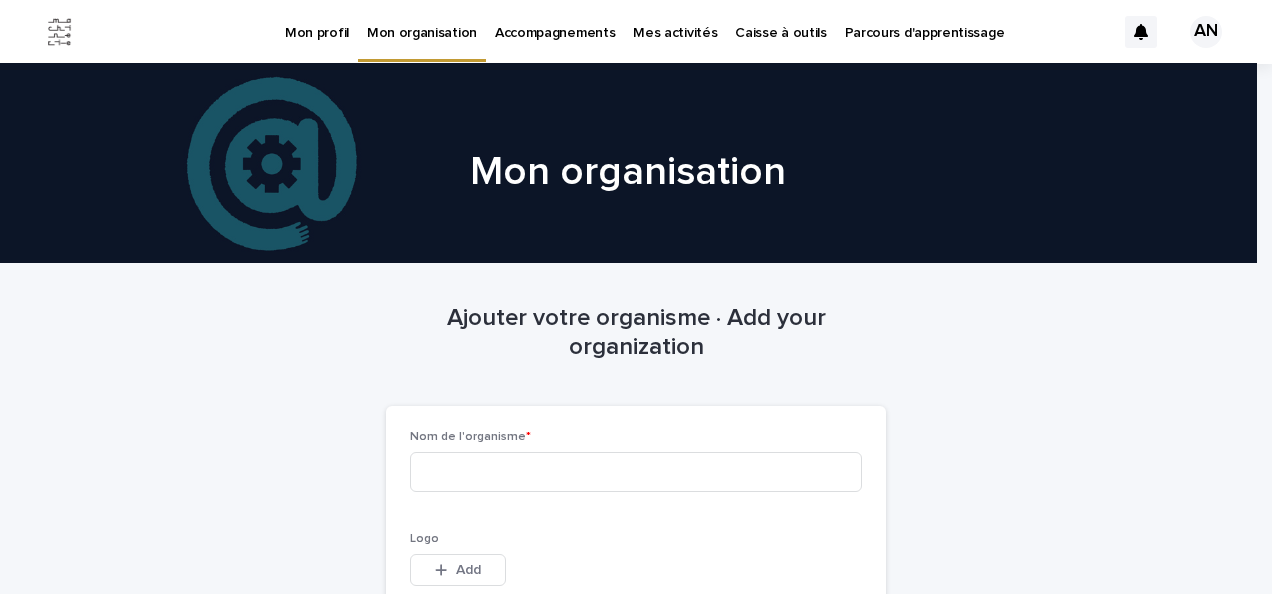 click on "Mon profil" at bounding box center [317, 21] 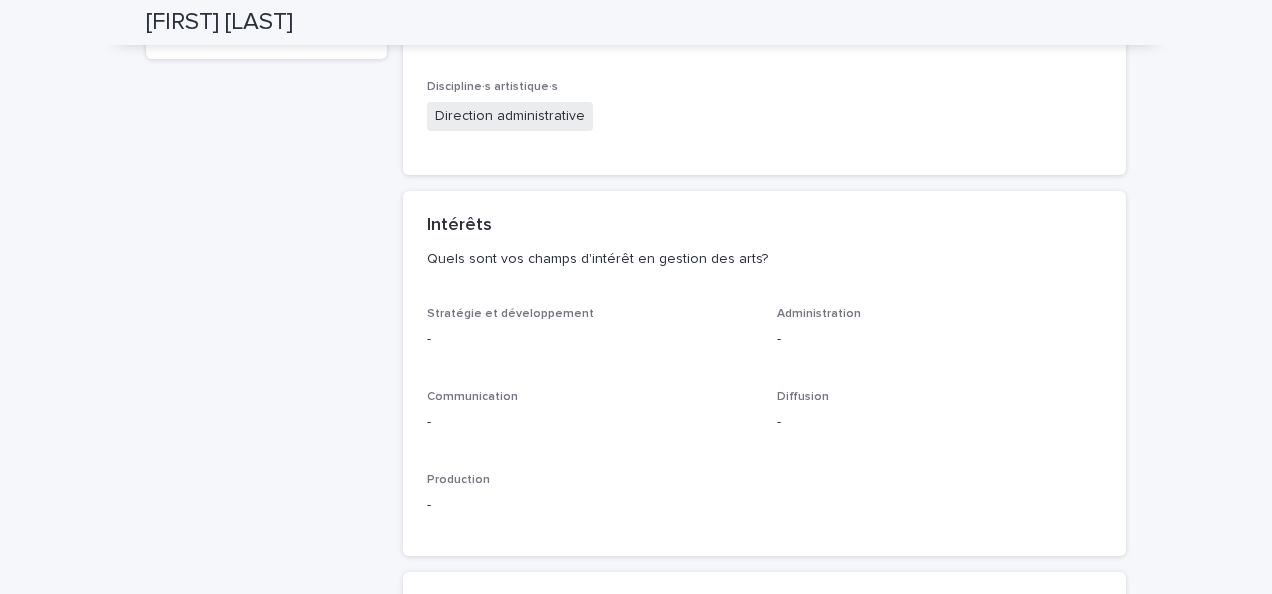 scroll, scrollTop: 0, scrollLeft: 0, axis: both 